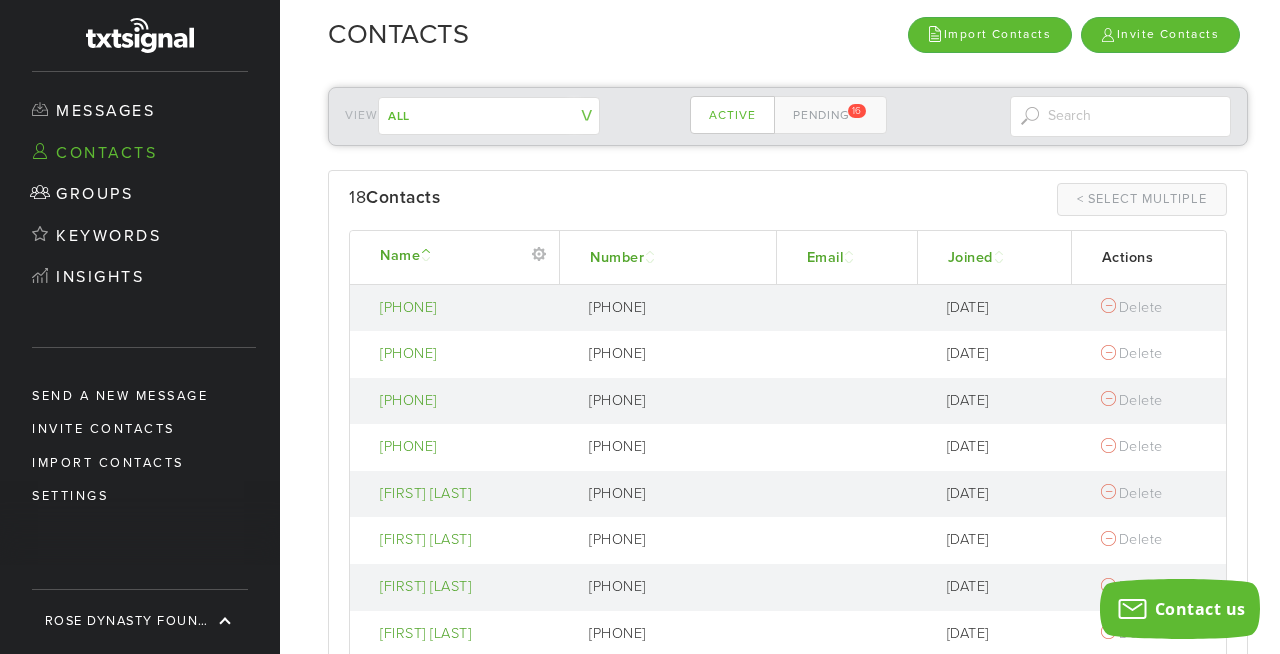 scroll, scrollTop: 0, scrollLeft: 0, axis: both 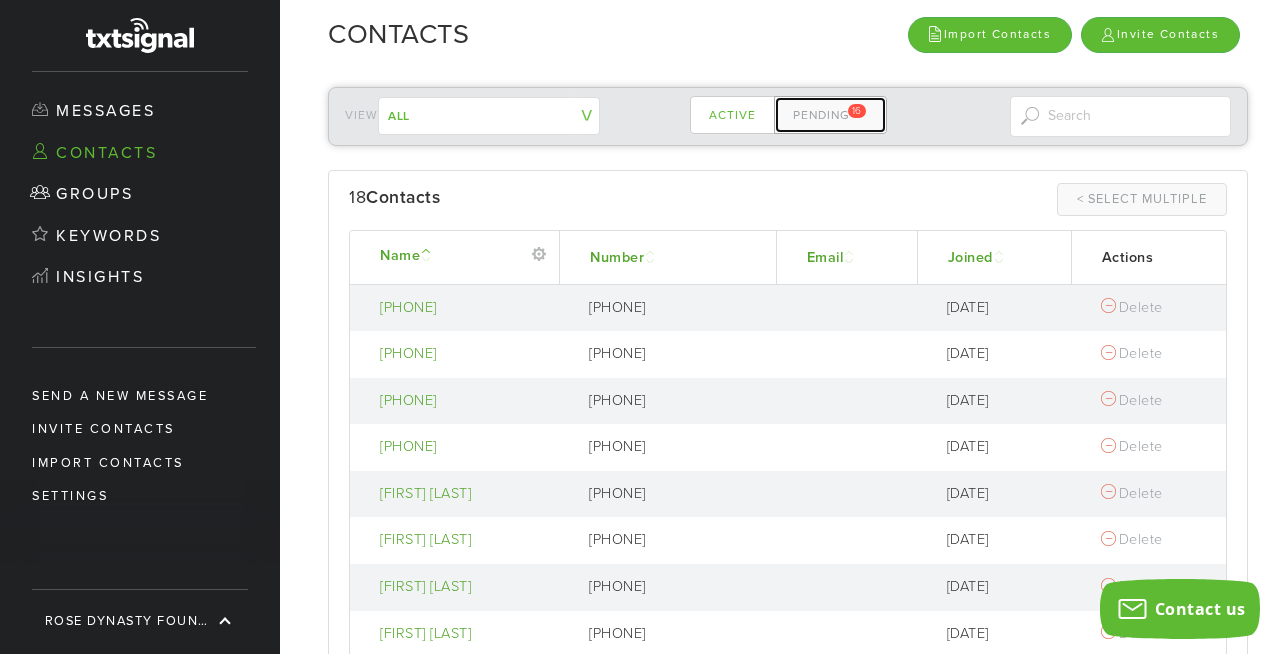 click on "Pending
16" at bounding box center [830, 115] 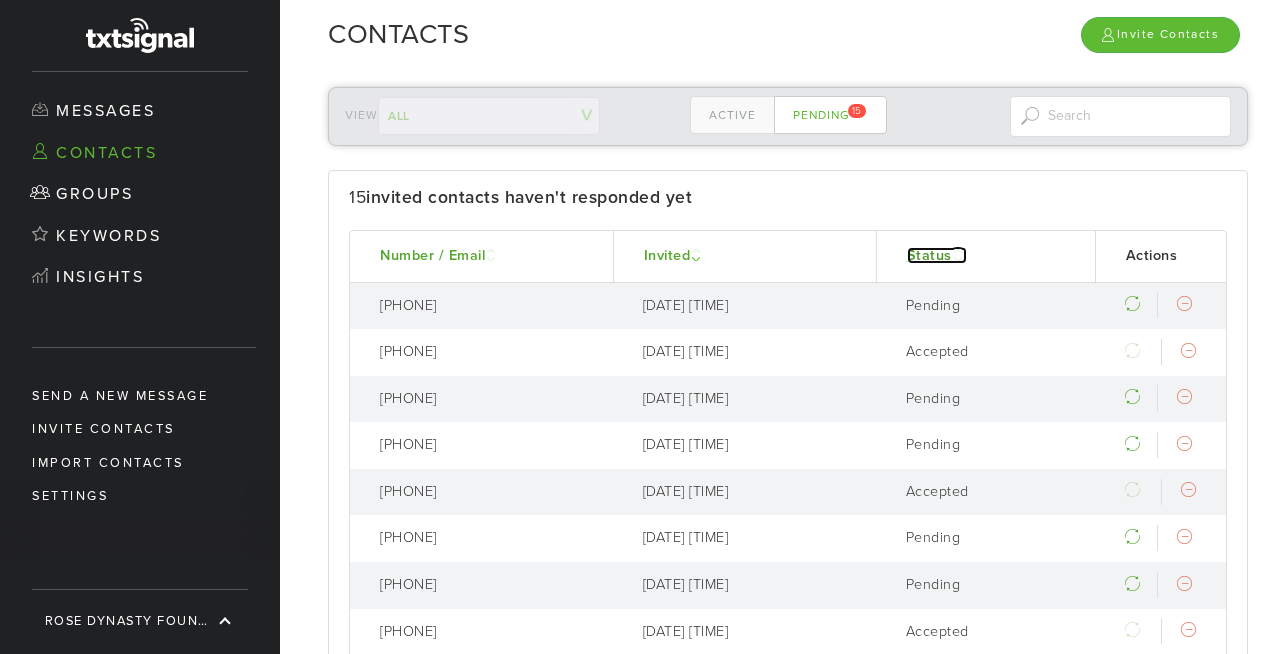 click on "Status" at bounding box center (937, 255) 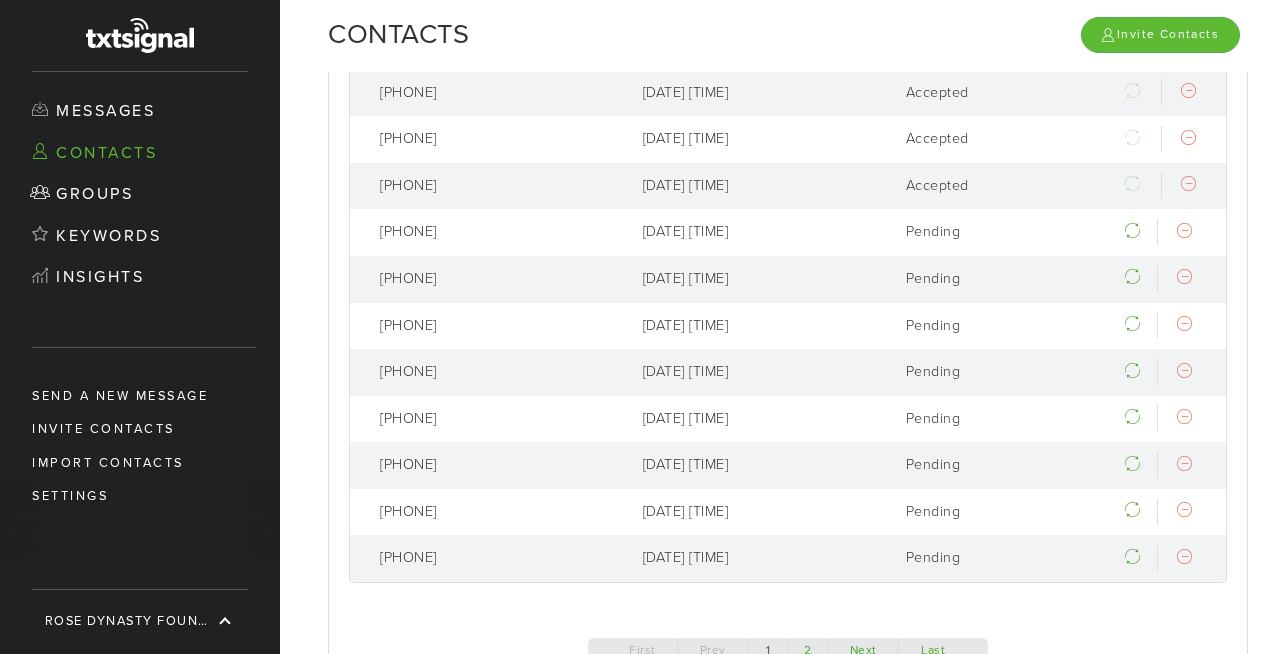 scroll, scrollTop: 862, scrollLeft: 0, axis: vertical 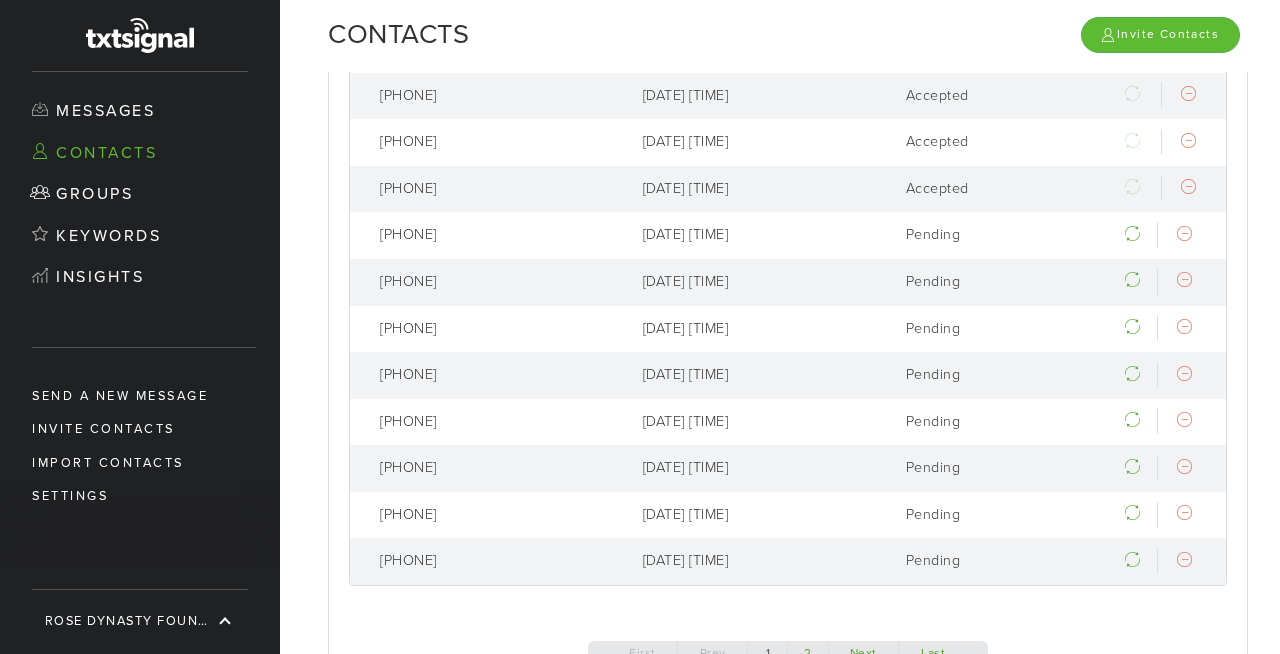 drag, startPoint x: 380, startPoint y: 233, endPoint x: 480, endPoint y: 233, distance: 100 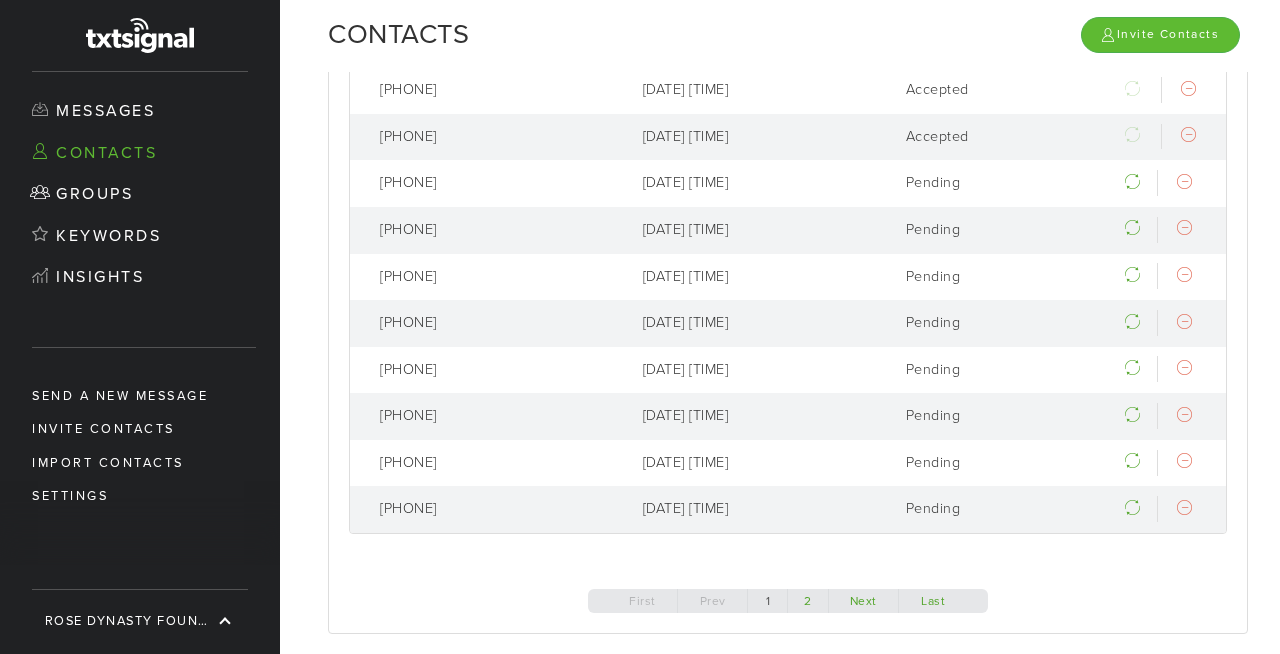 scroll, scrollTop: 941, scrollLeft: 0, axis: vertical 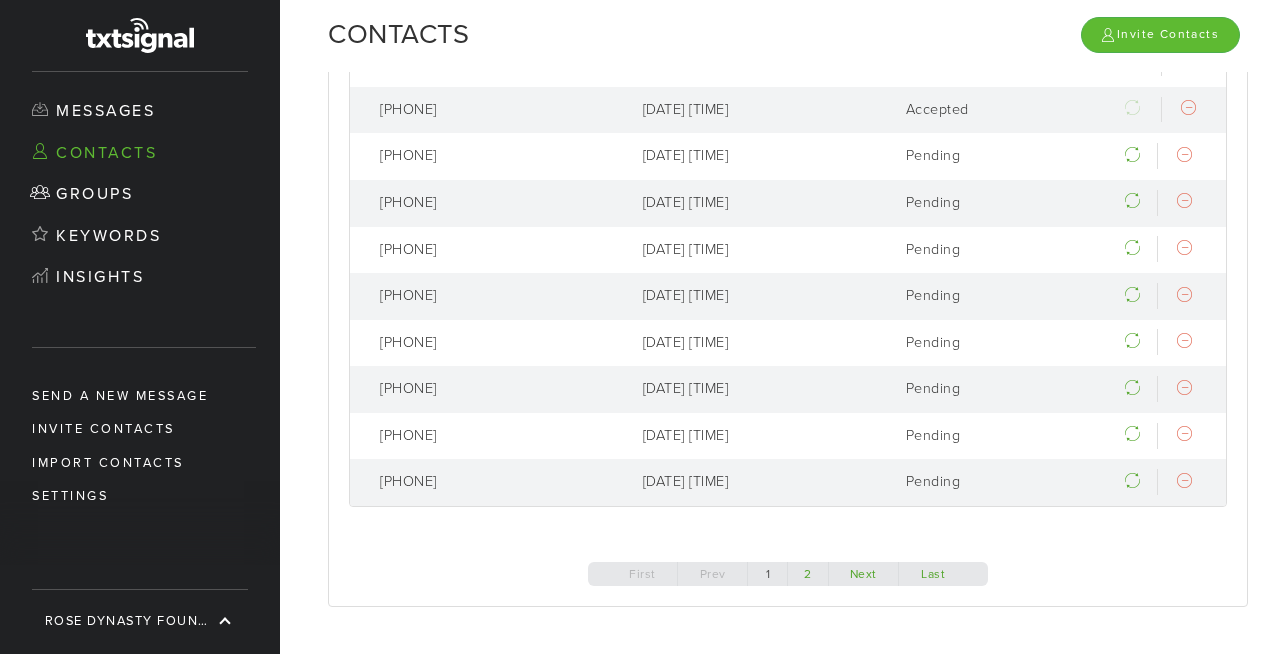 click on "[PHONE]" at bounding box center (481, 343) 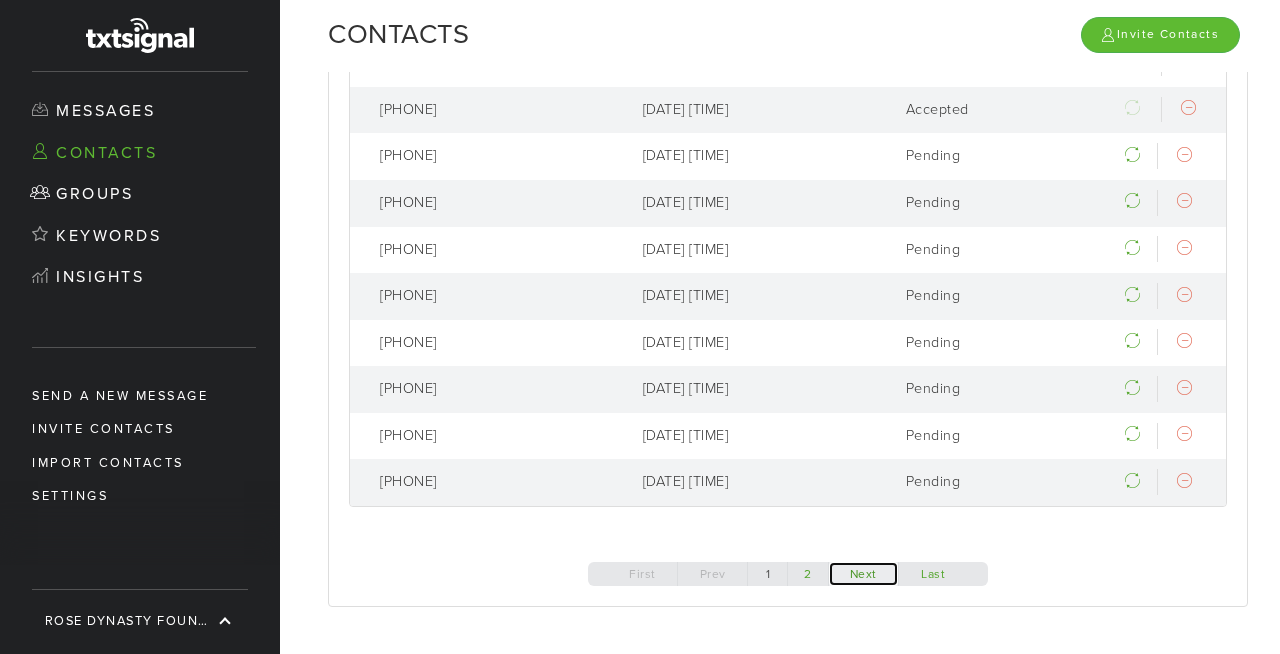 click on "Next" at bounding box center [863, 574] 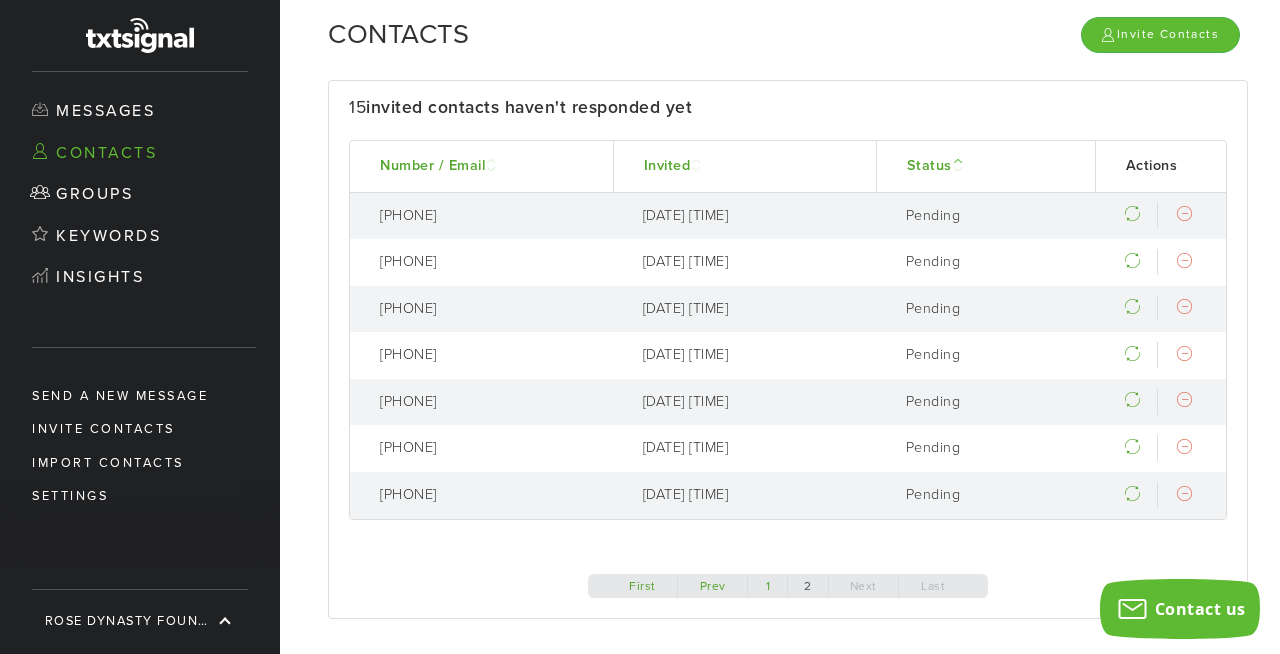scroll, scrollTop: 103, scrollLeft: 0, axis: vertical 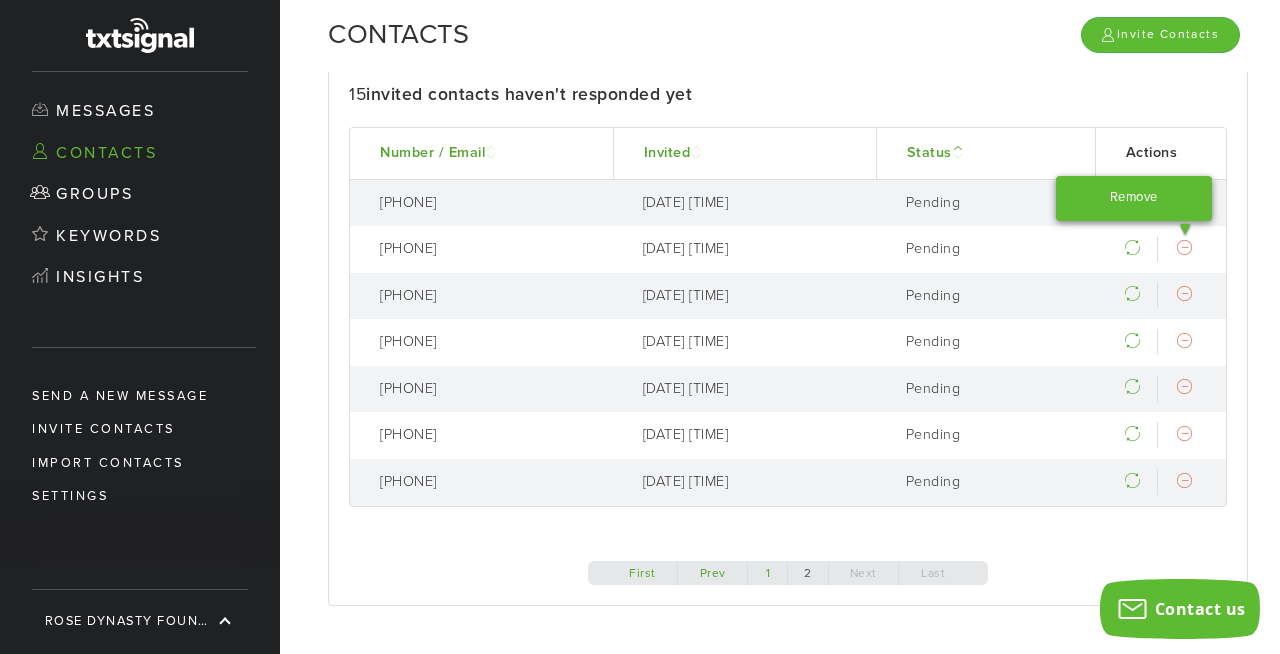 click at bounding box center (1184, 247) 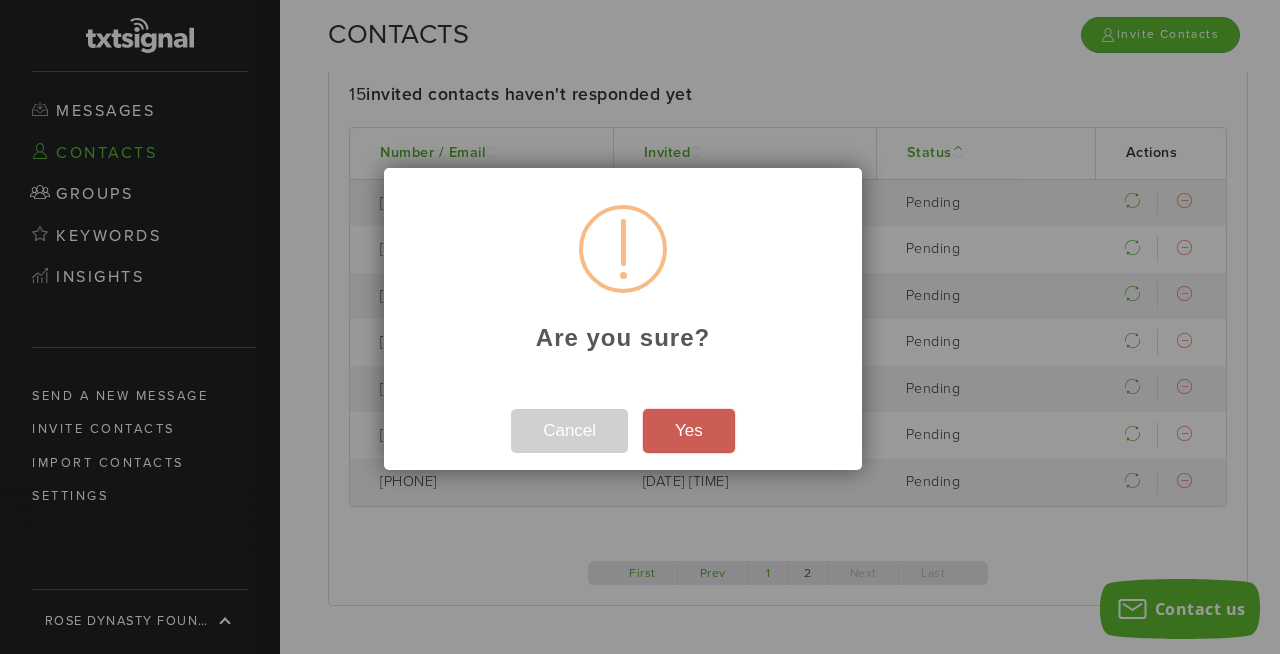 click on "Yes" at bounding box center [689, 431] 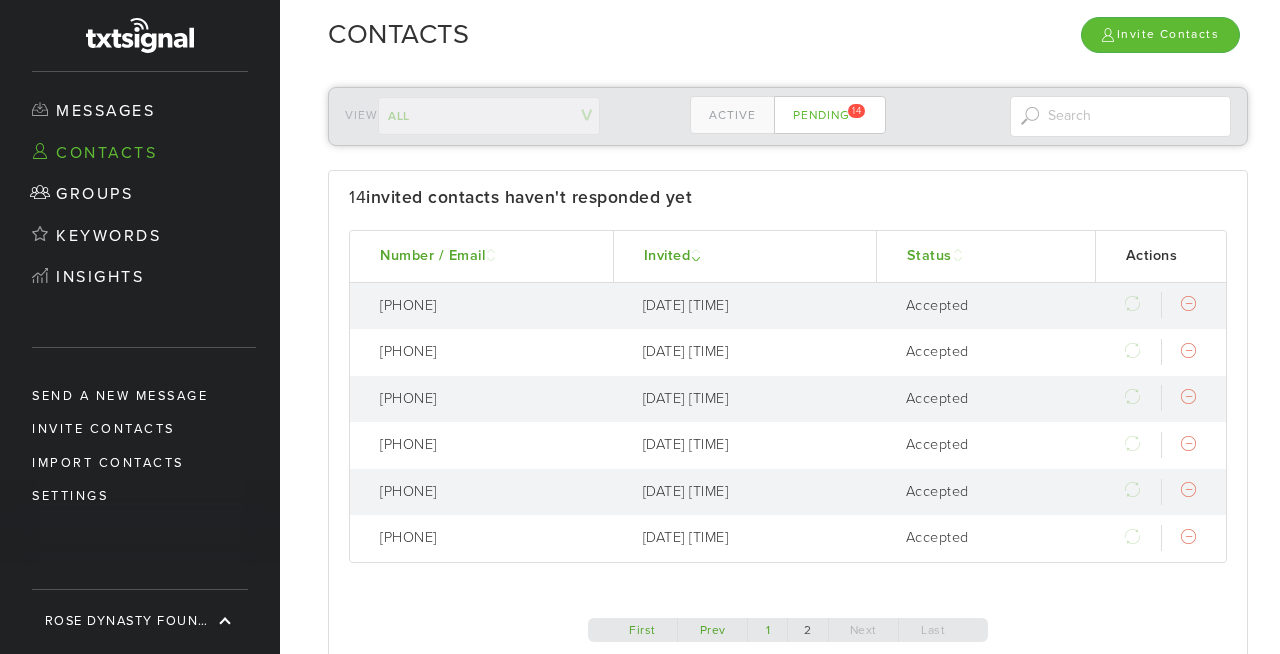 scroll, scrollTop: 0, scrollLeft: 0, axis: both 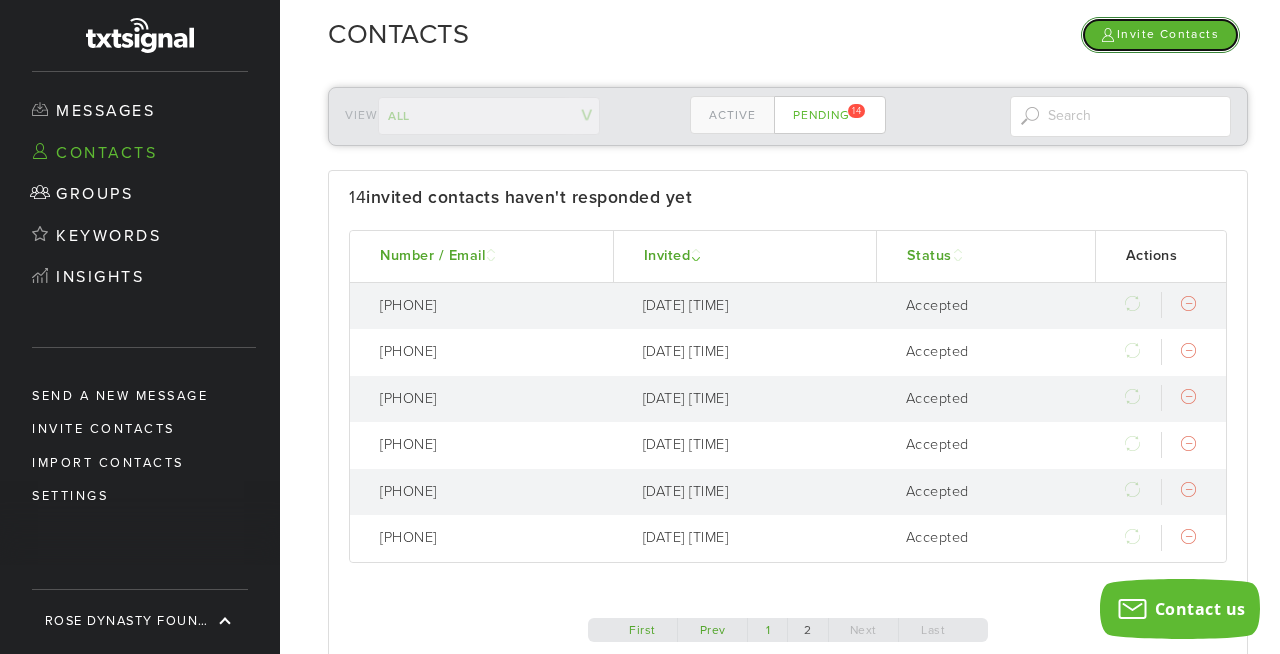 click at bounding box center [1108, 34] 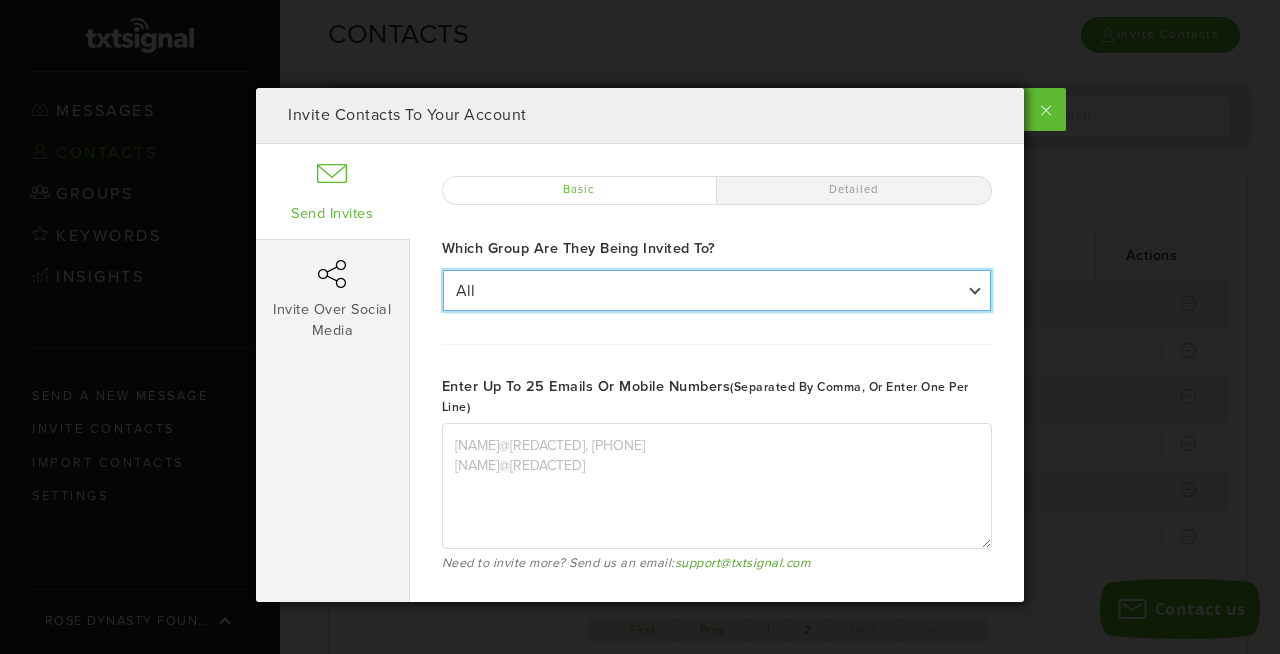 click on "All
All
Volunteers" at bounding box center (717, 290) 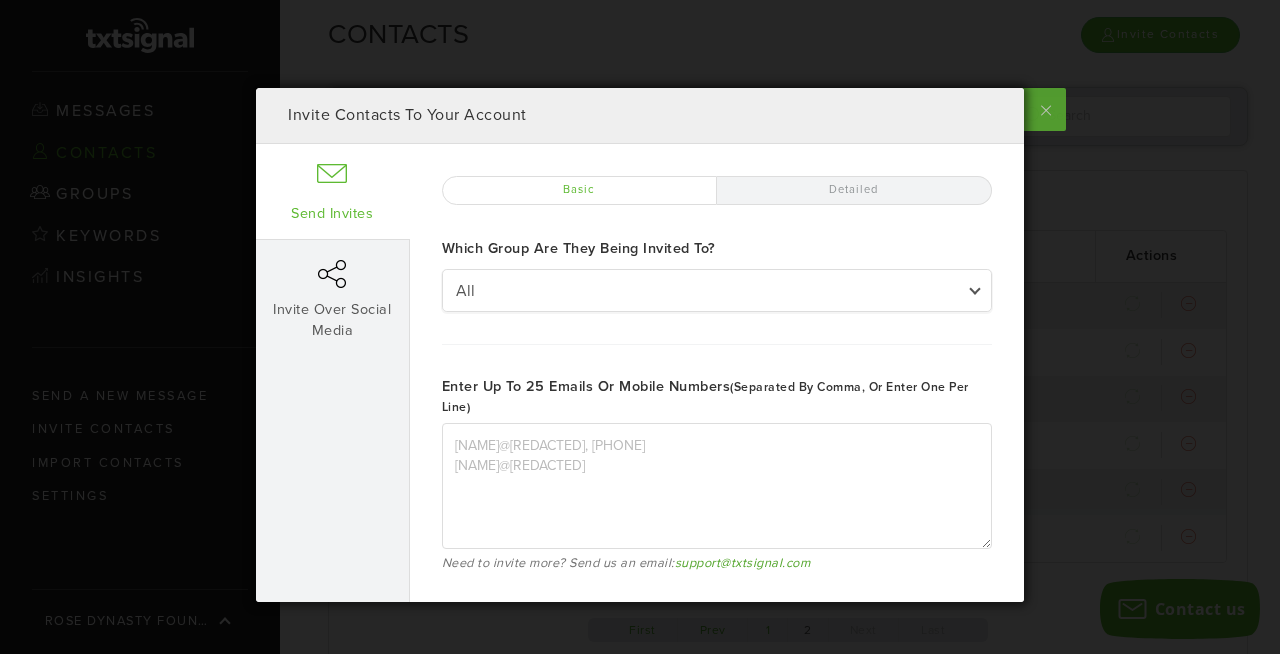 click at bounding box center (1043, 109) 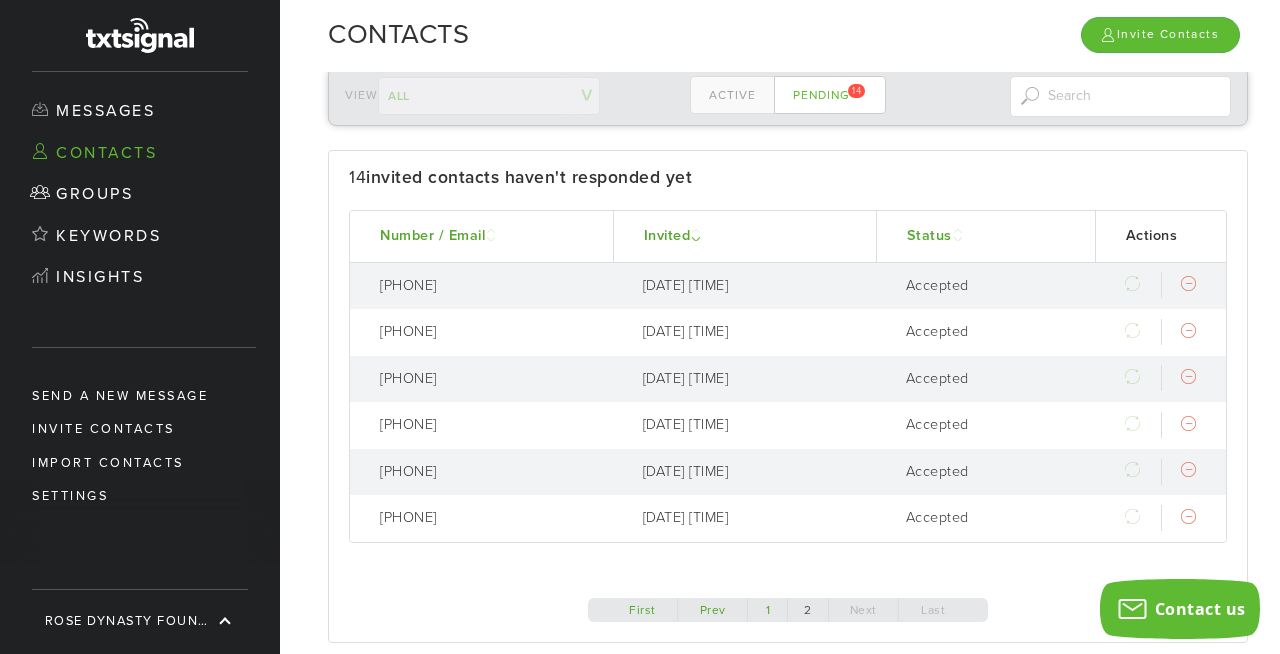 scroll, scrollTop: 57, scrollLeft: 0, axis: vertical 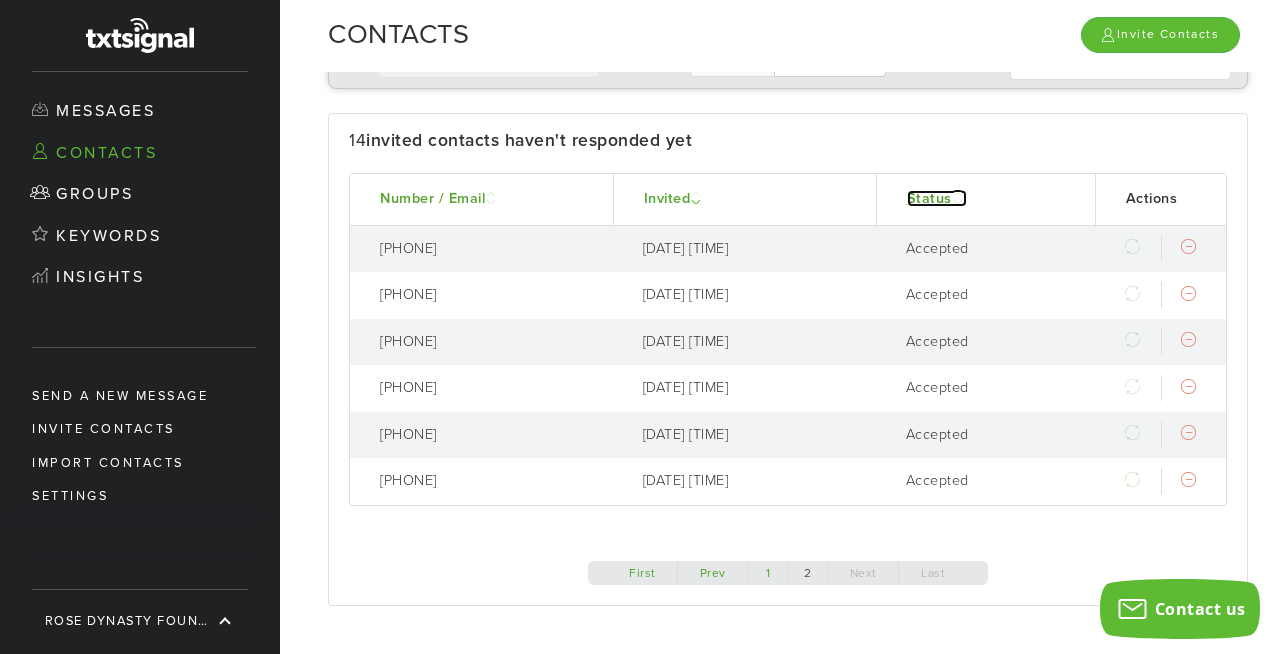 click on "Status" at bounding box center [937, 198] 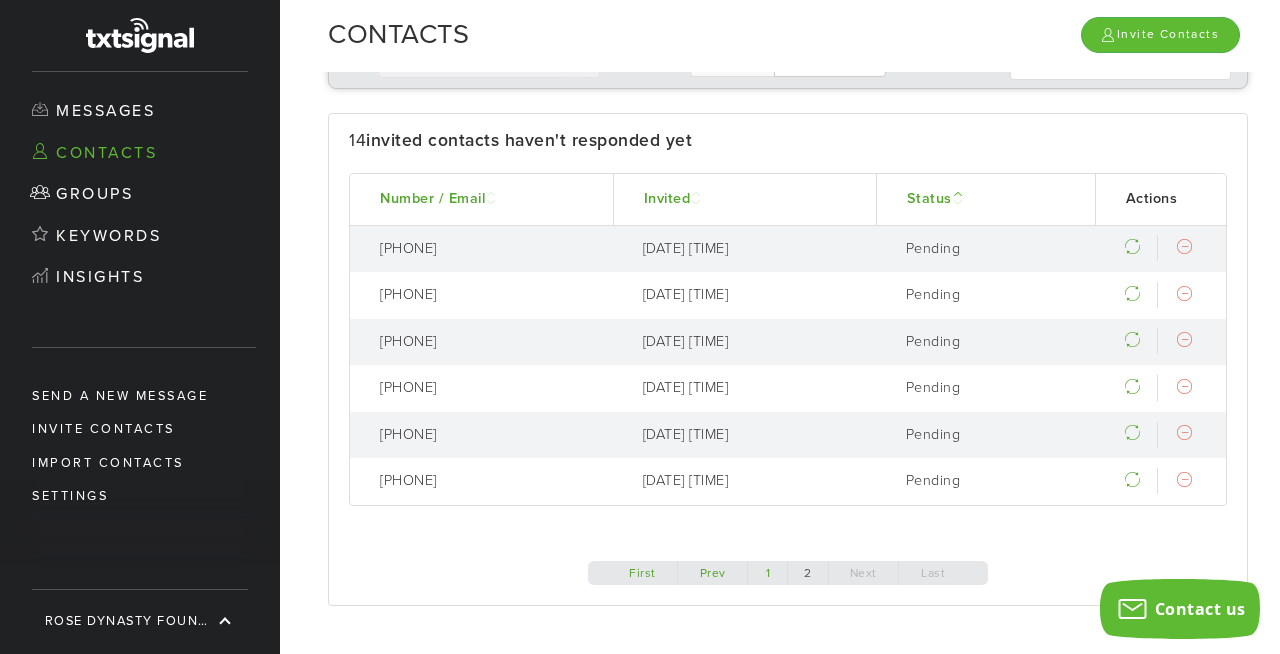 scroll, scrollTop: 0, scrollLeft: 0, axis: both 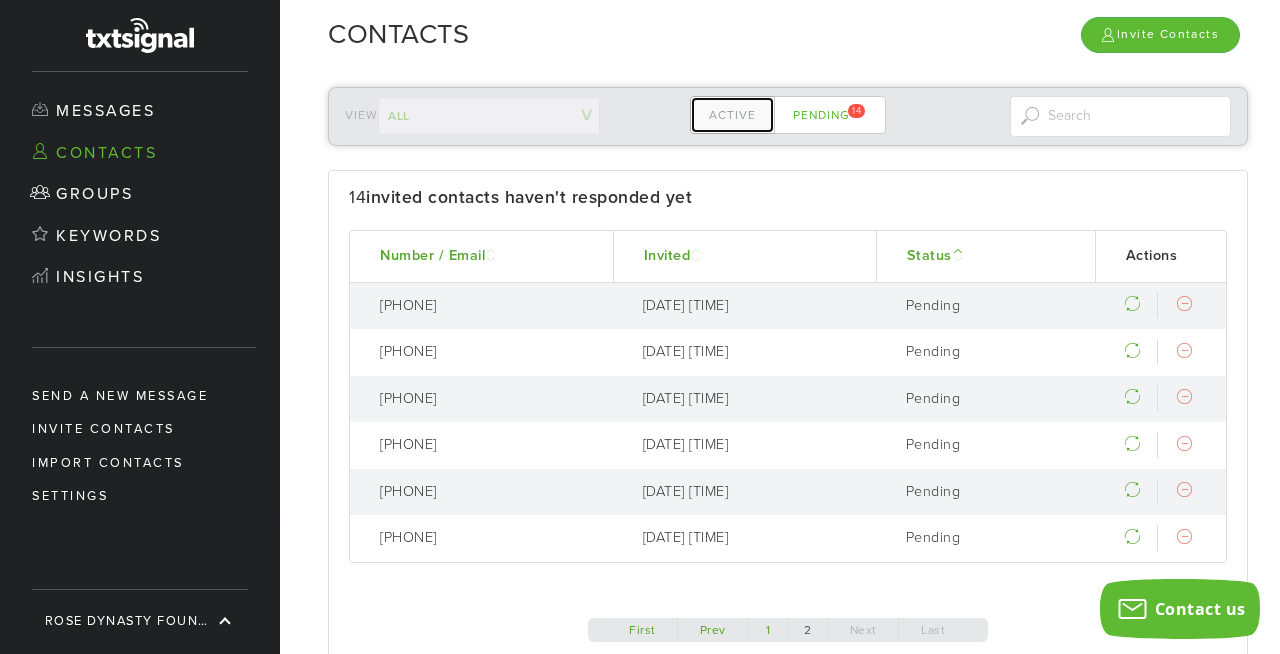 click on "Active" at bounding box center (732, 115) 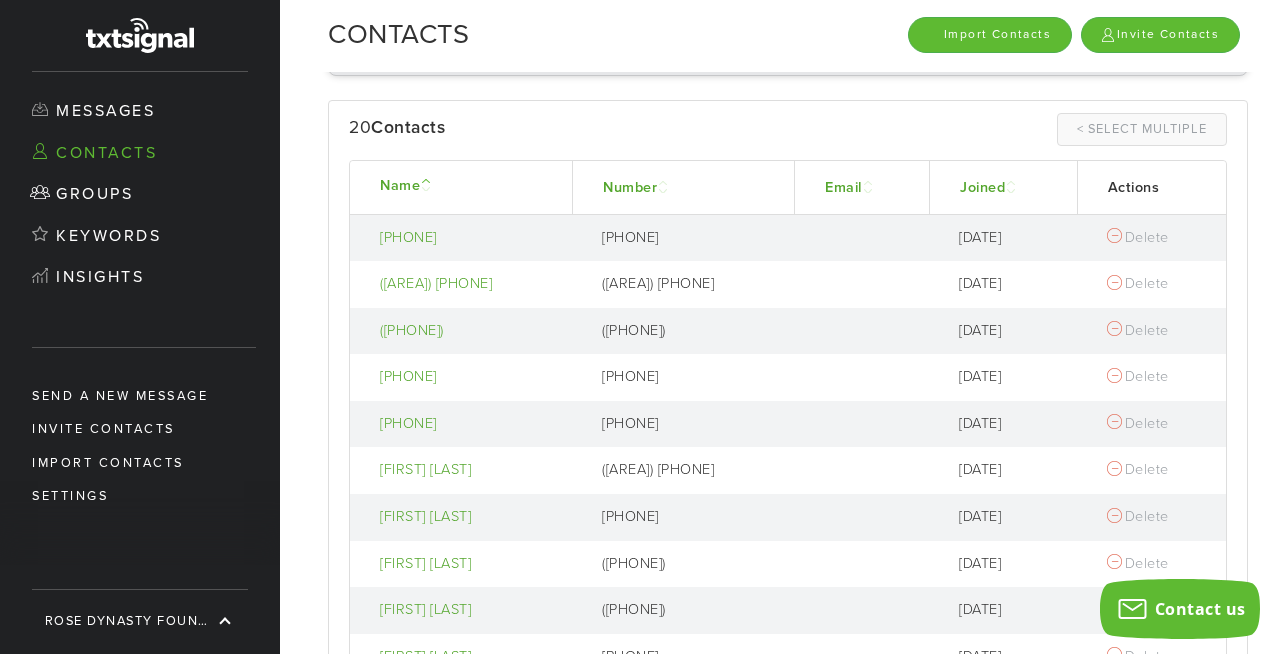 scroll, scrollTop: 0, scrollLeft: 0, axis: both 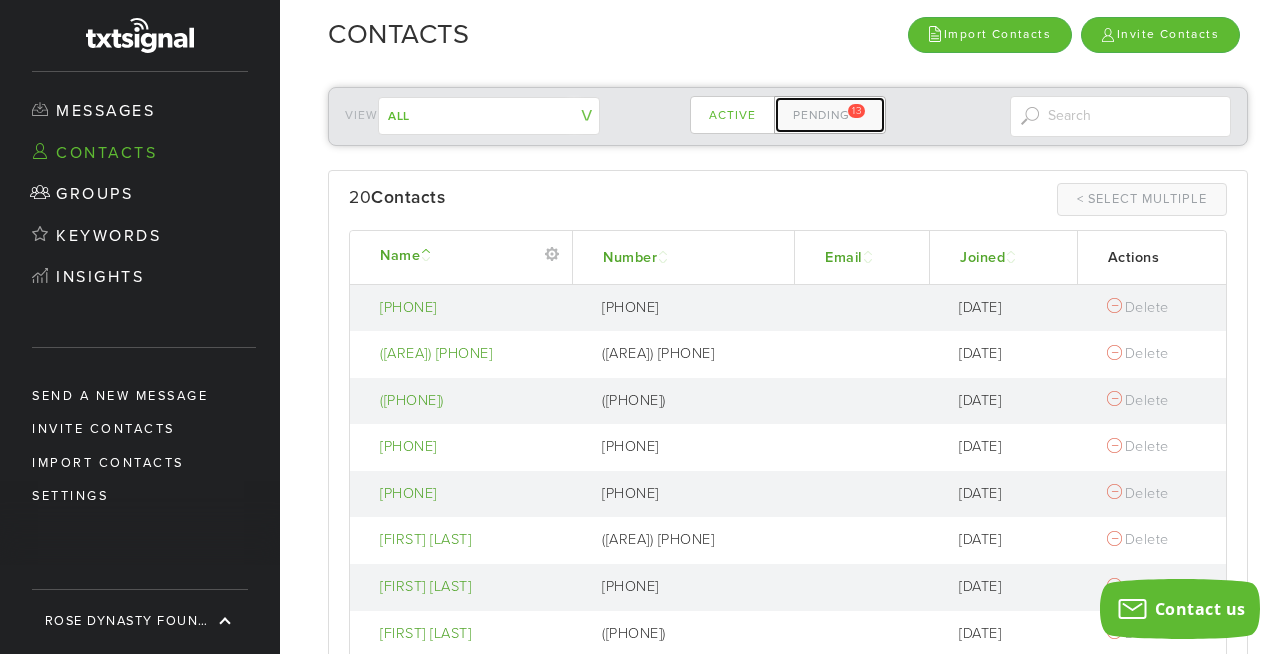 click on "Pending
13" at bounding box center [830, 115] 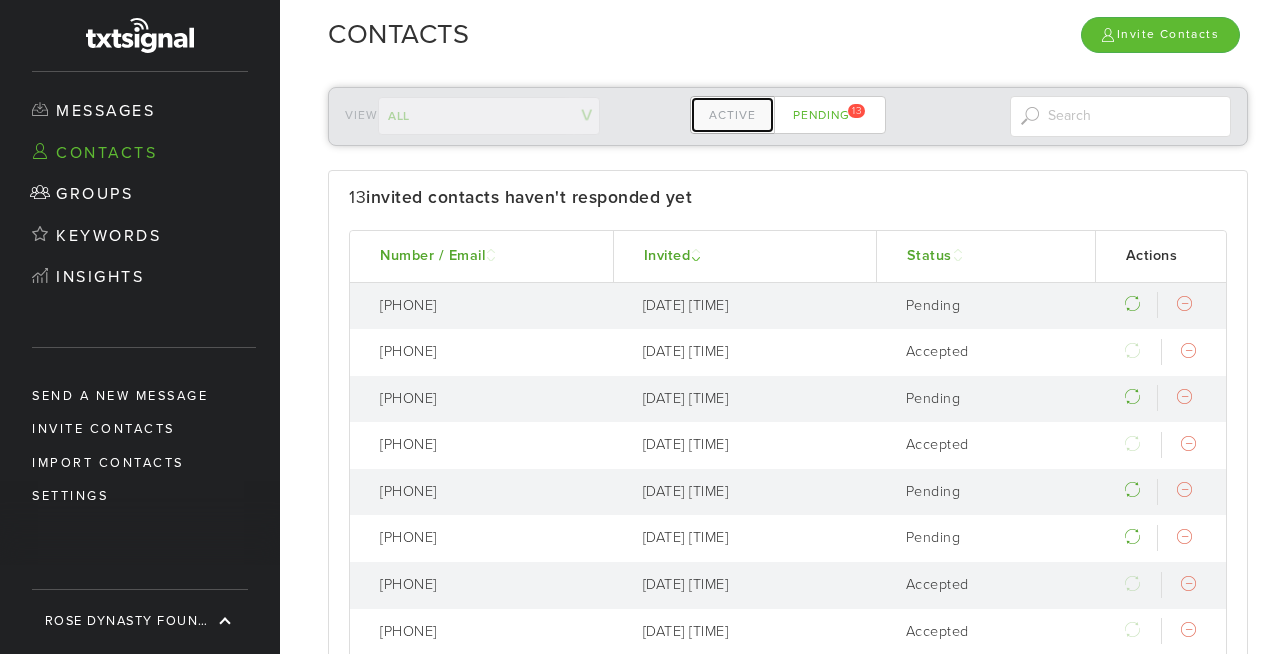 click on "Active" at bounding box center [732, 115] 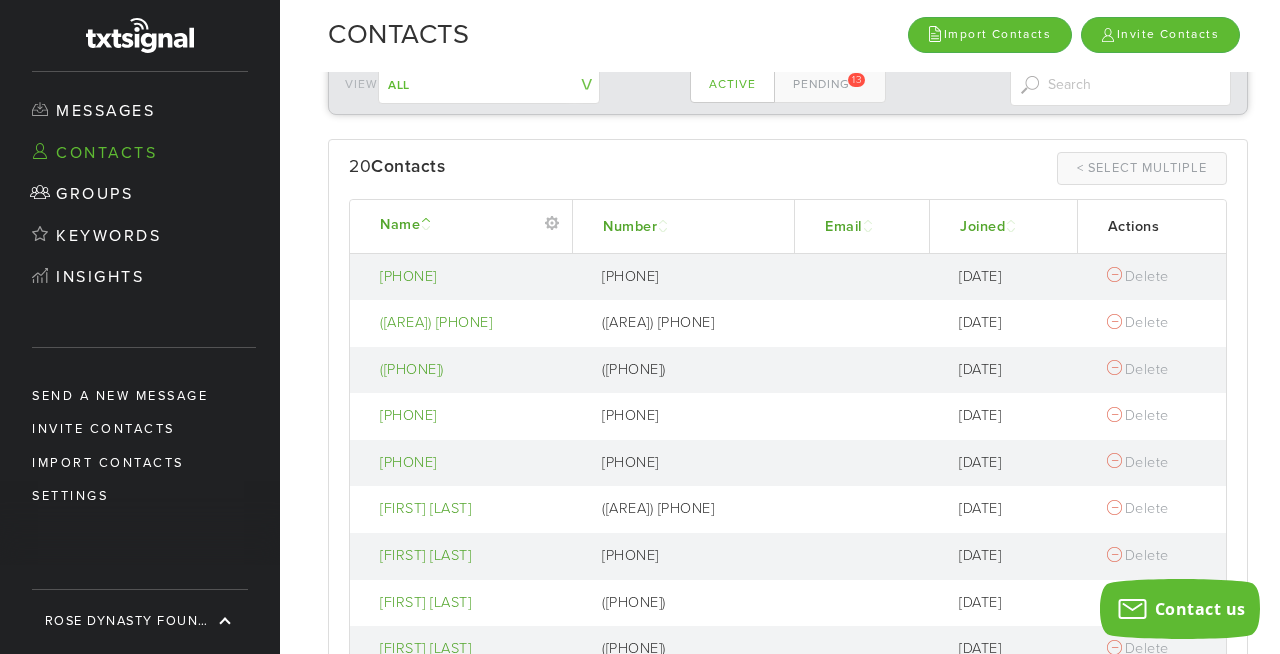 scroll, scrollTop: 0, scrollLeft: 0, axis: both 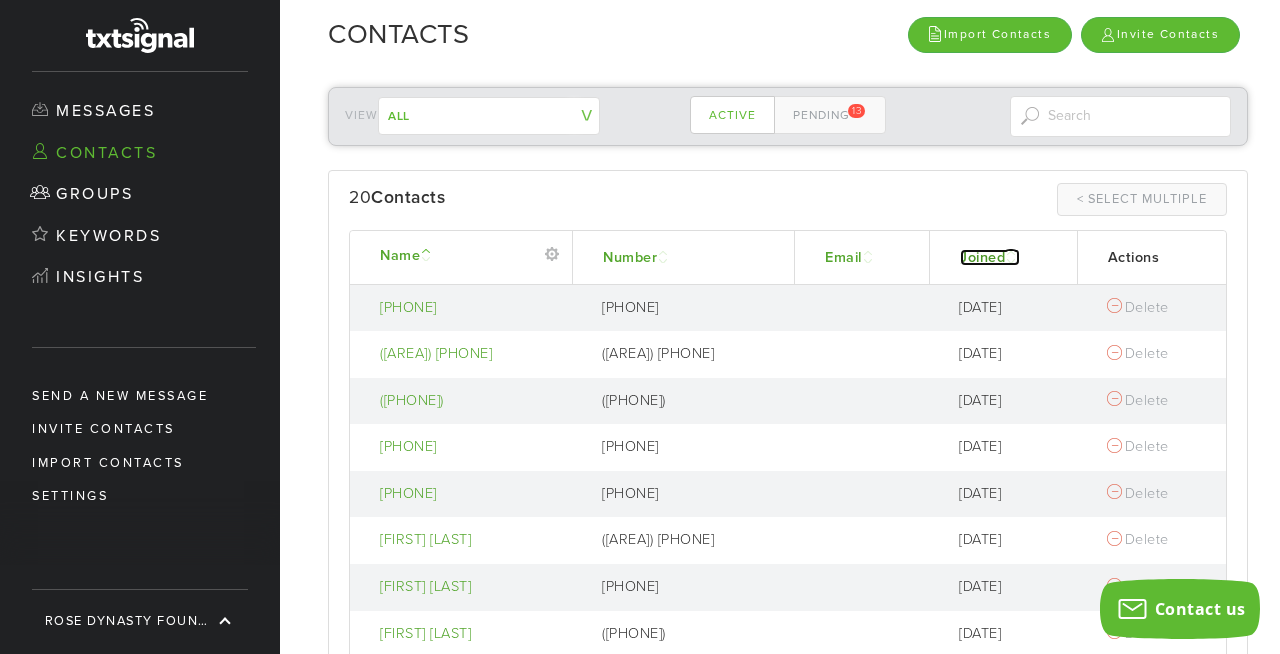 click on "Joined" at bounding box center [990, 257] 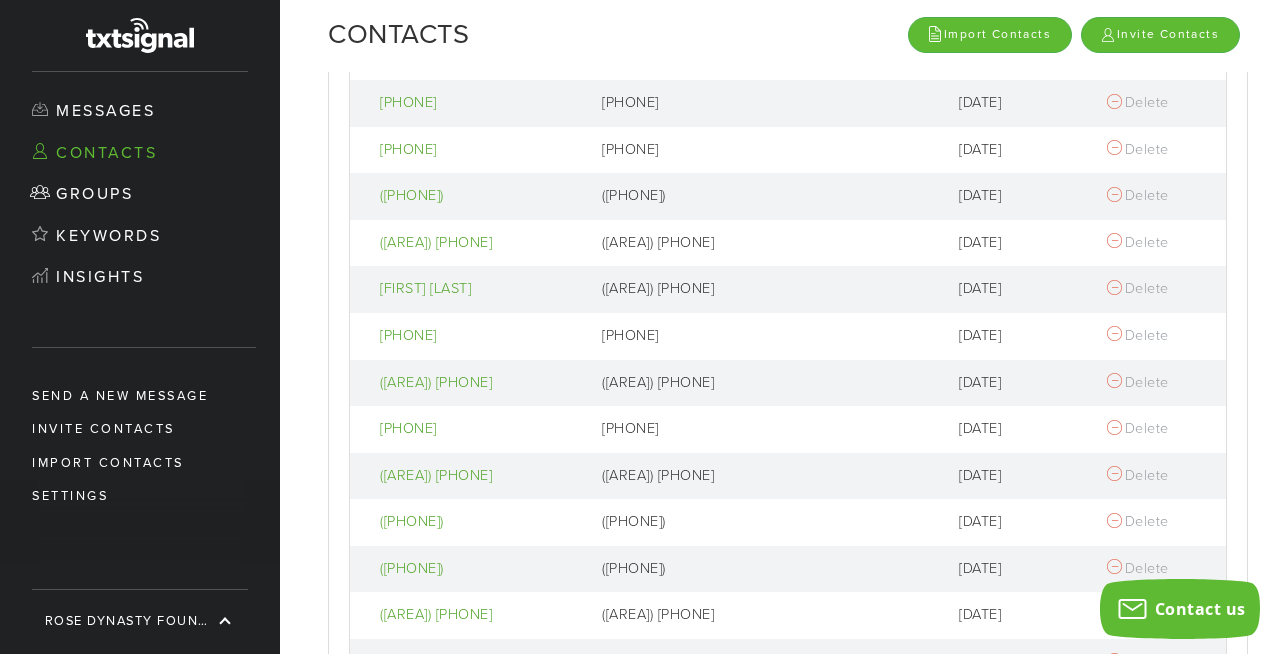 scroll, scrollTop: 0, scrollLeft: 0, axis: both 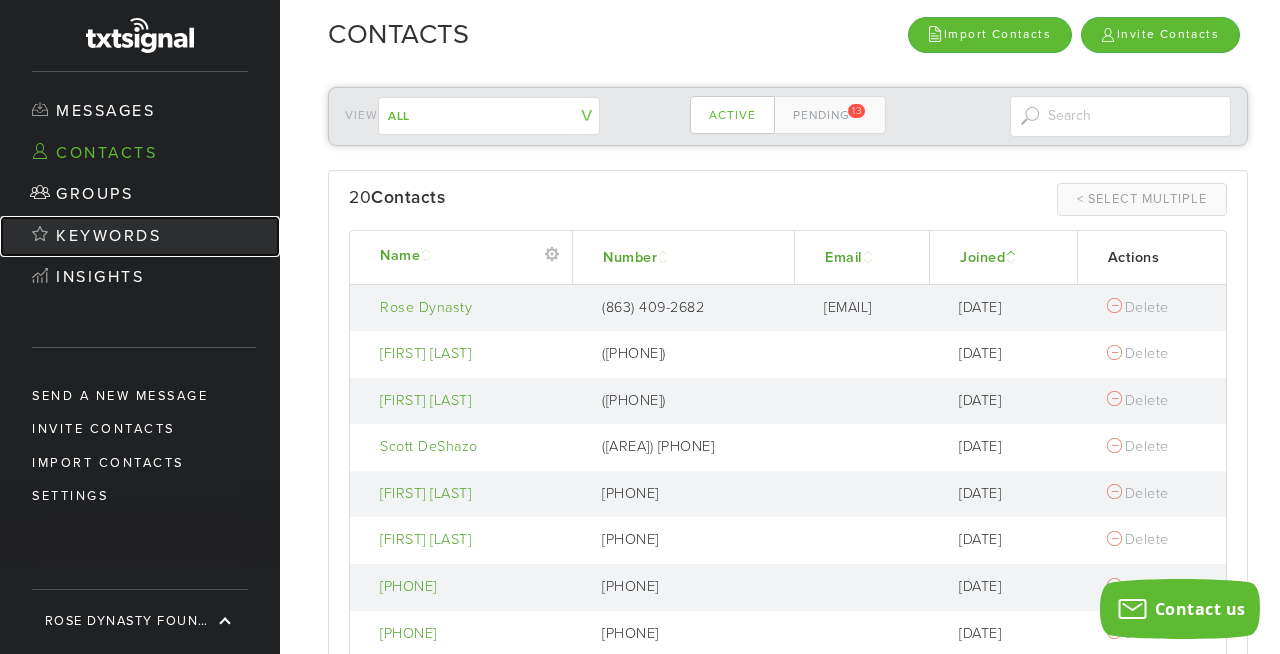 click on "Keywords" at bounding box center [140, 237] 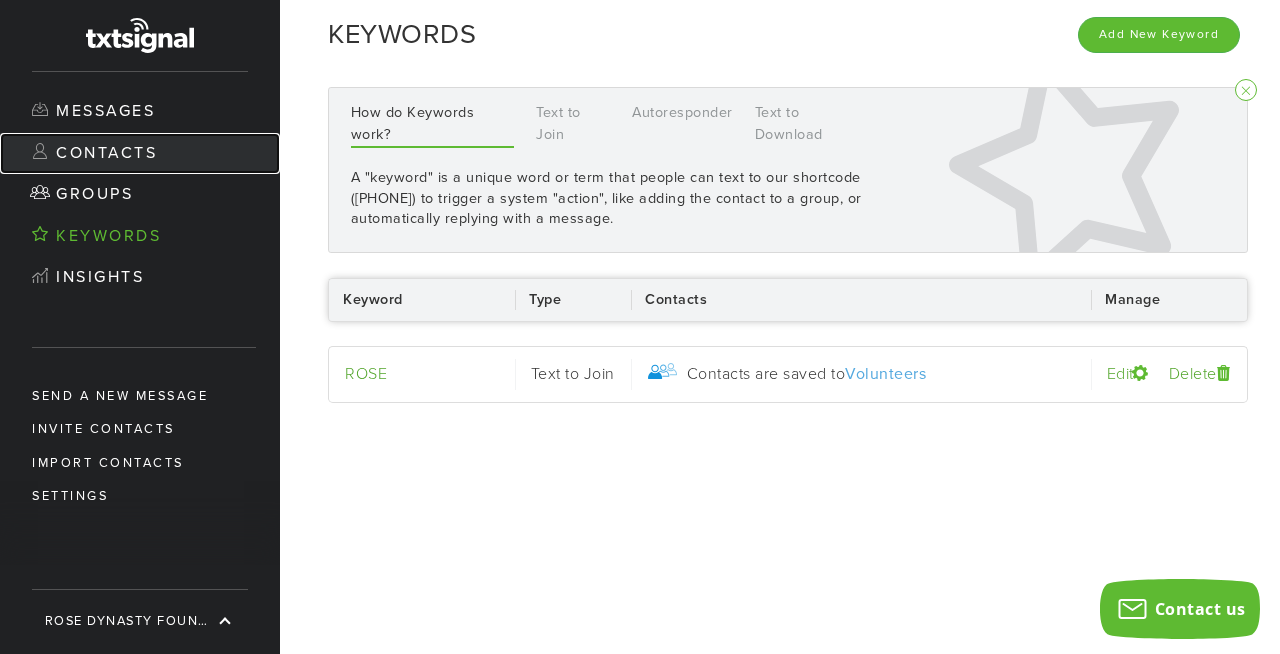 click on "Contacts" at bounding box center [140, 154] 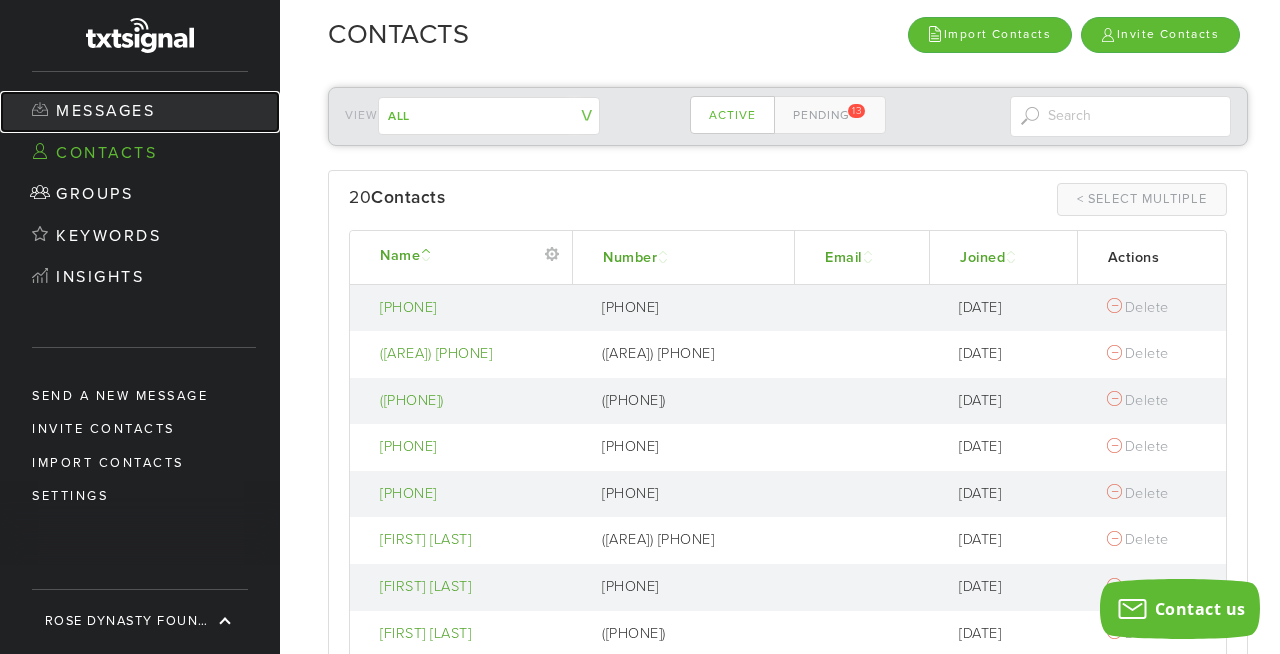 click on "Messages" at bounding box center [140, 112] 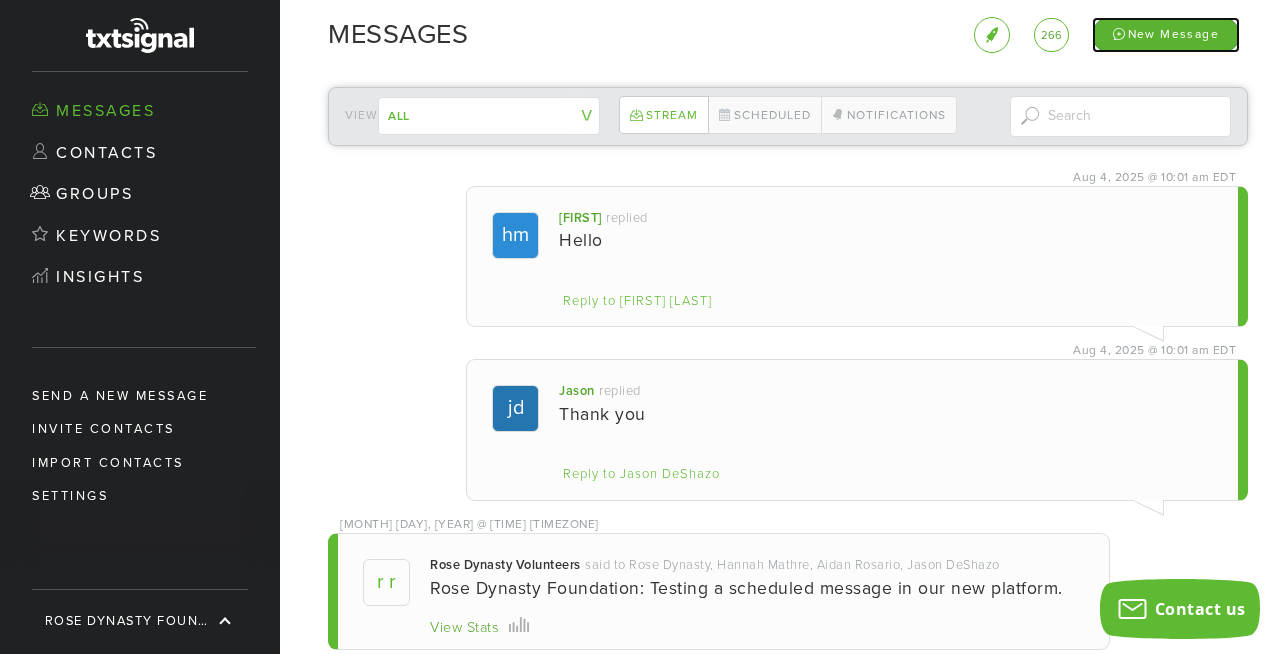 click on "New Message" at bounding box center (1166, 34) 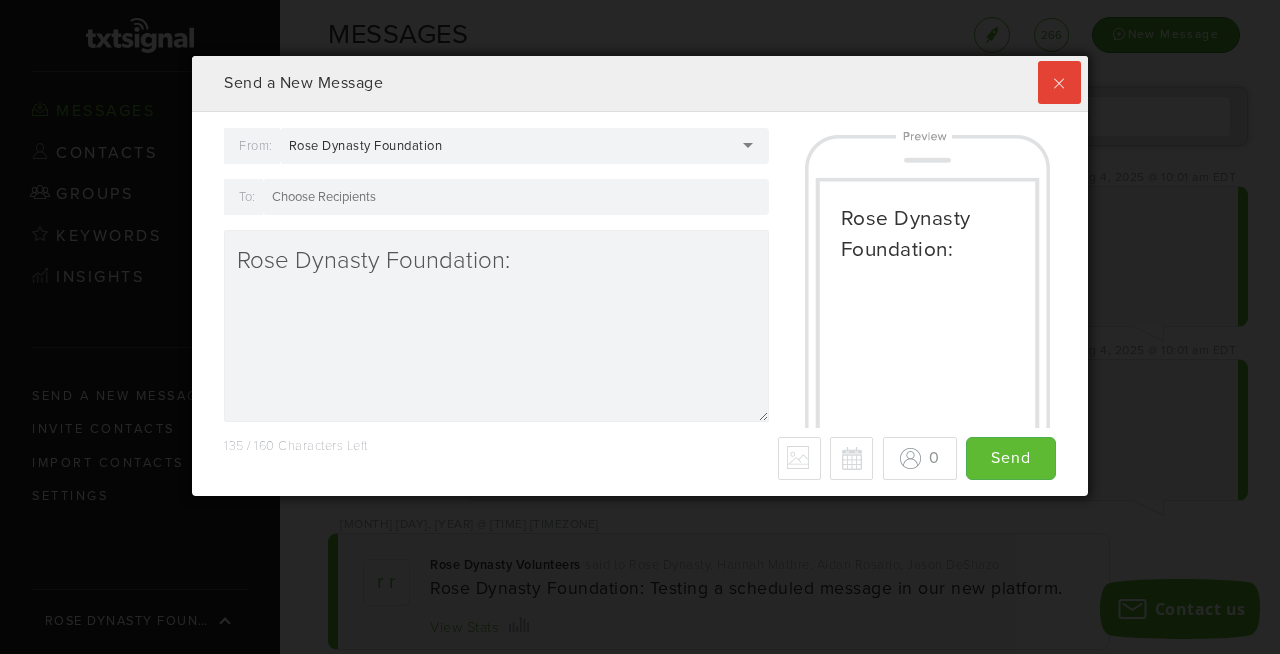 scroll, scrollTop: 999560, scrollLeft: 999104, axis: both 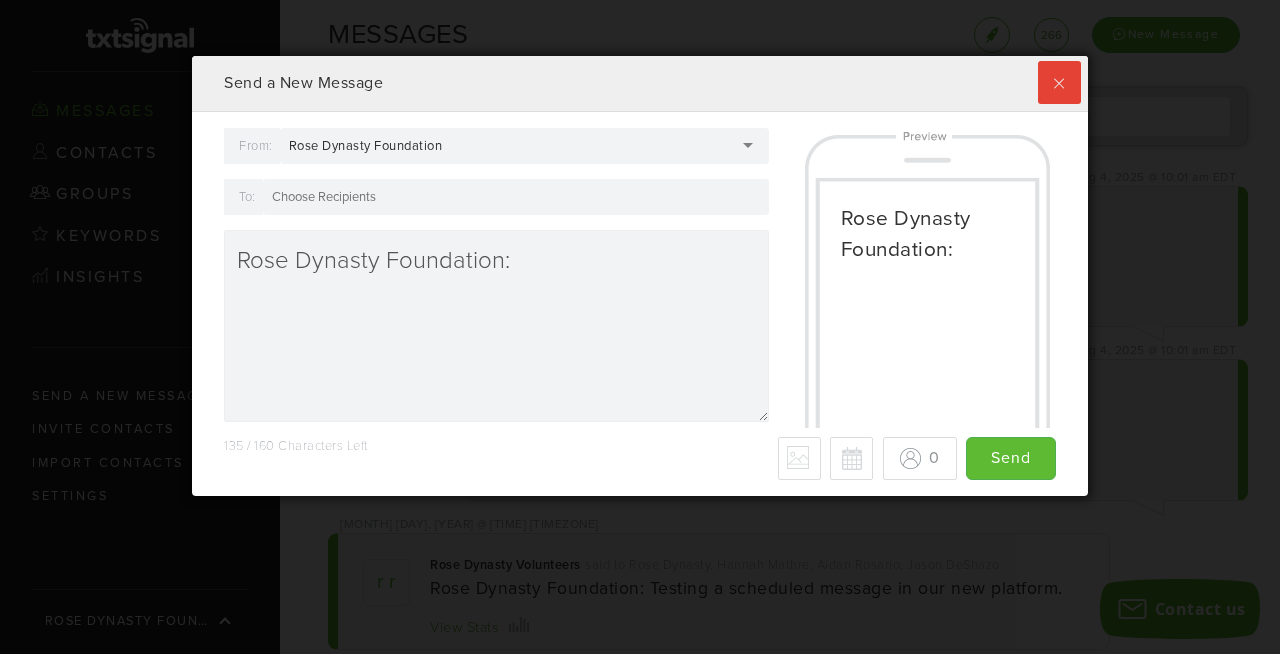 drag, startPoint x: 532, startPoint y: 266, endPoint x: 84, endPoint y: 282, distance: 448.2856 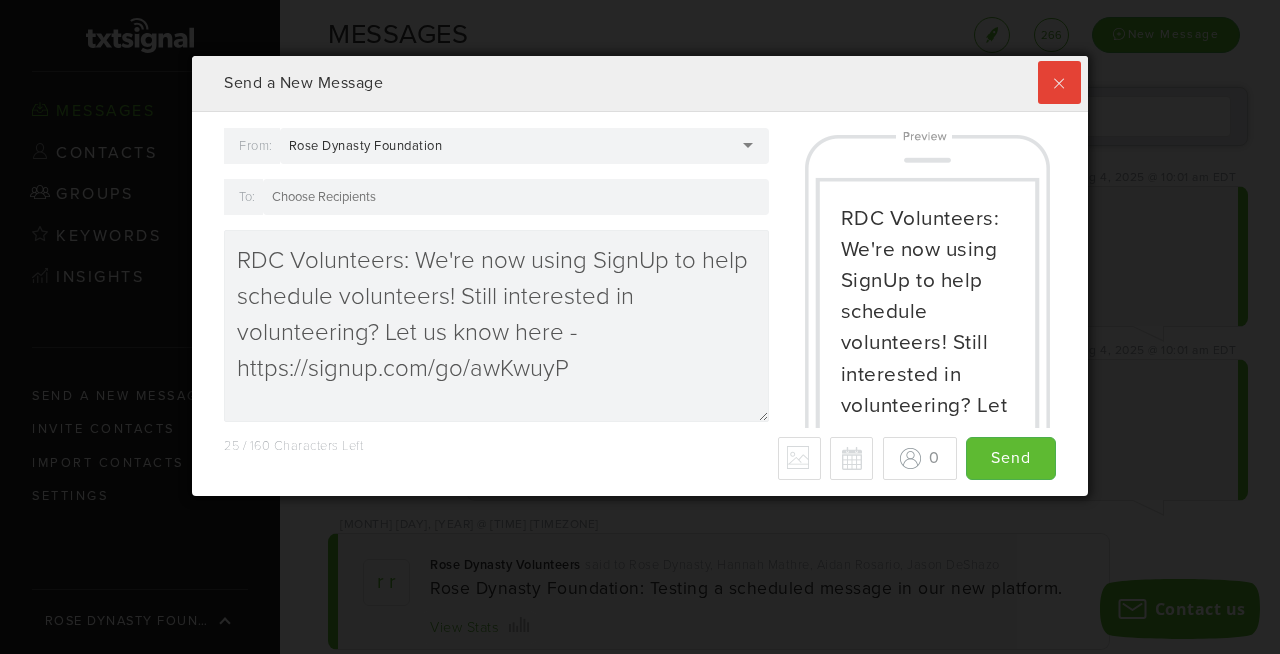 click on "RDC Volunteers: We're now using SignUp to help schedule volunteers! Still interested in volunteering? Let us know here - https://signup.com/go/awKwuyP" at bounding box center (496, 326) 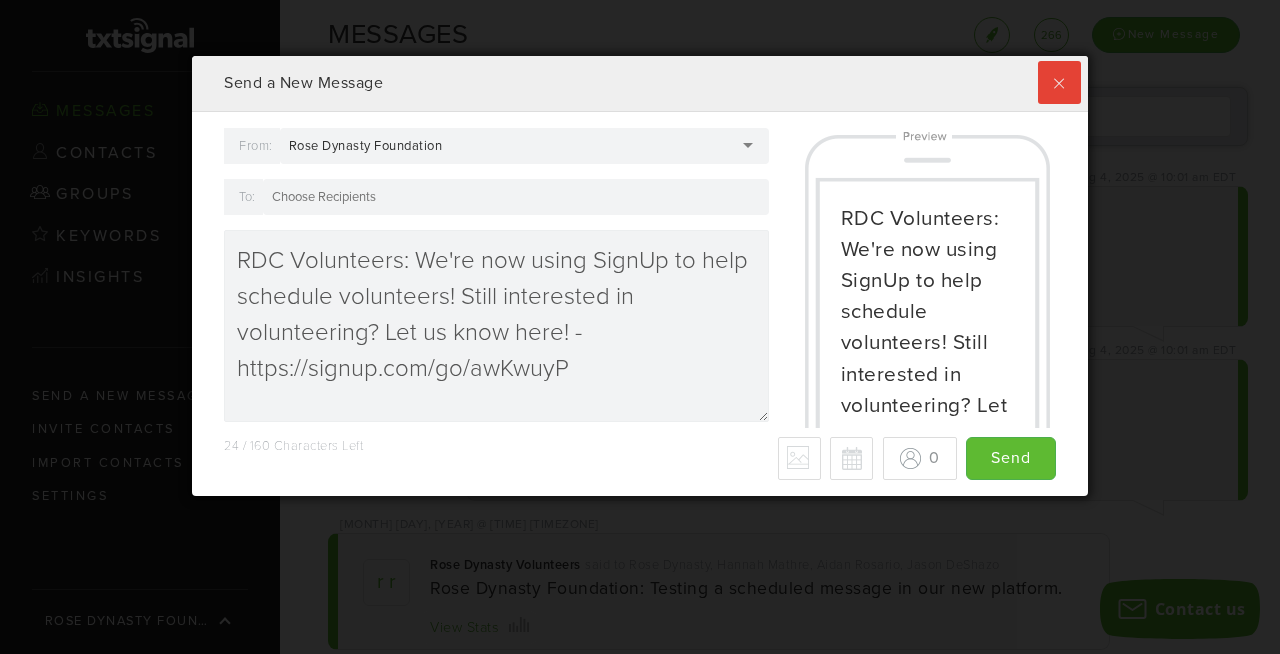 click on "RDC Volunteers: We're now using SignUp to help schedule volunteers! Still interested in volunteering? Let us know here! - https://signup.com/go/awKwuyP" at bounding box center [496, 326] 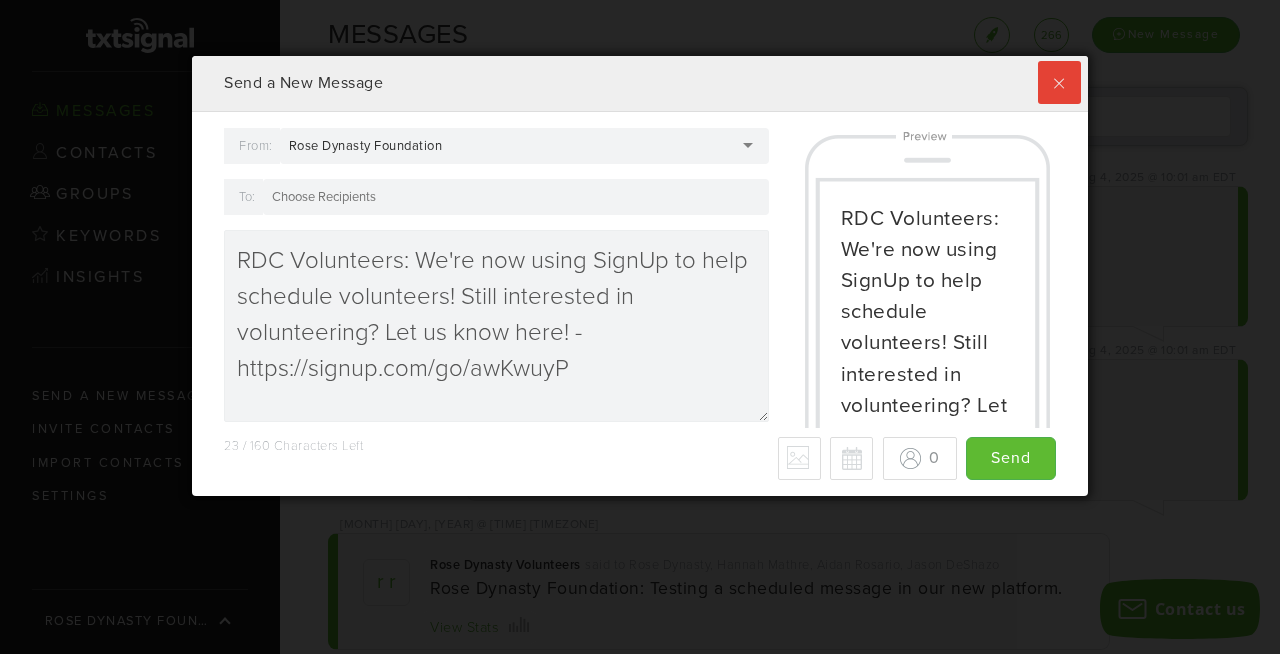 drag, startPoint x: 479, startPoint y: 261, endPoint x: 583, endPoint y: 269, distance: 104.307236 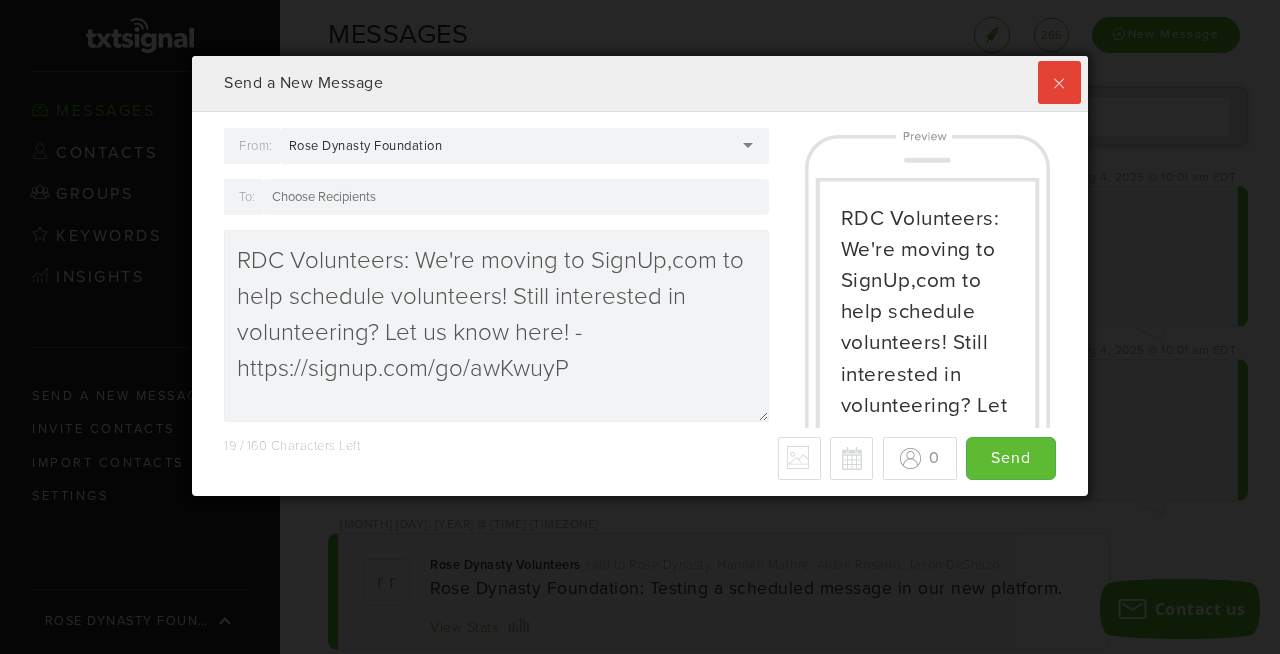 click on "RDC Volunteers: We're moving to SignUp,com to help schedule volunteers! Still interested in volunteering? Let us know here! - https://signup.com/go/awKwuyP" at bounding box center (496, 326) 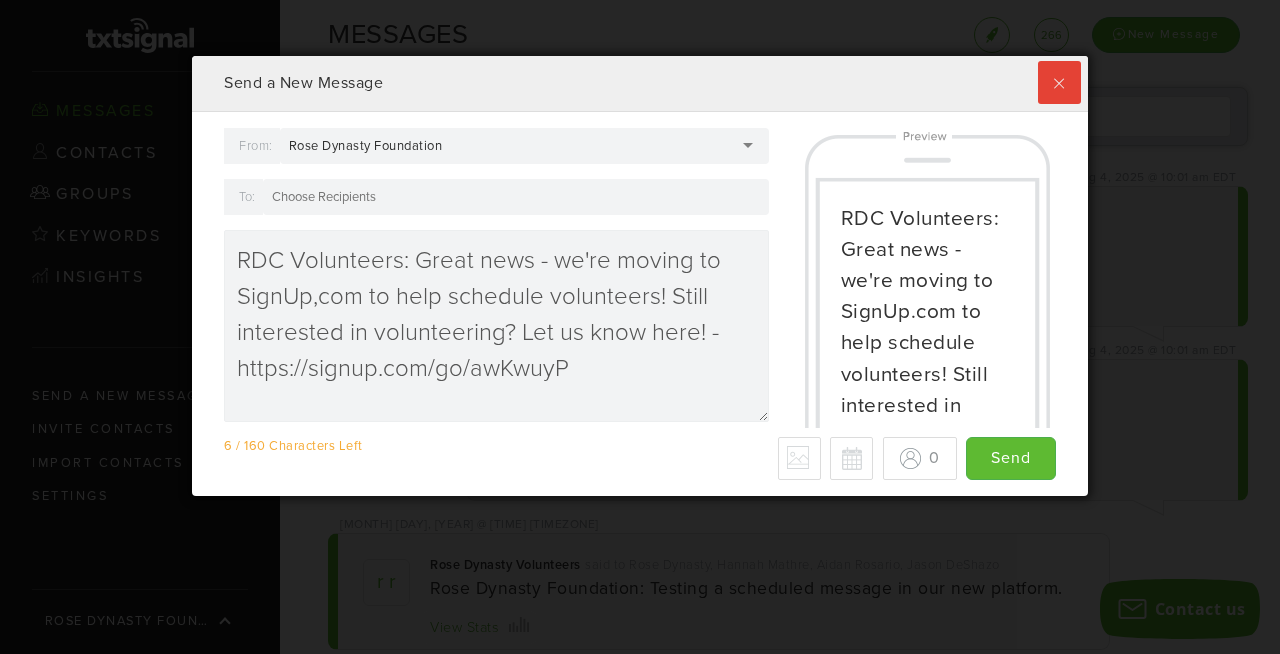 scroll, scrollTop: 14, scrollLeft: 0, axis: vertical 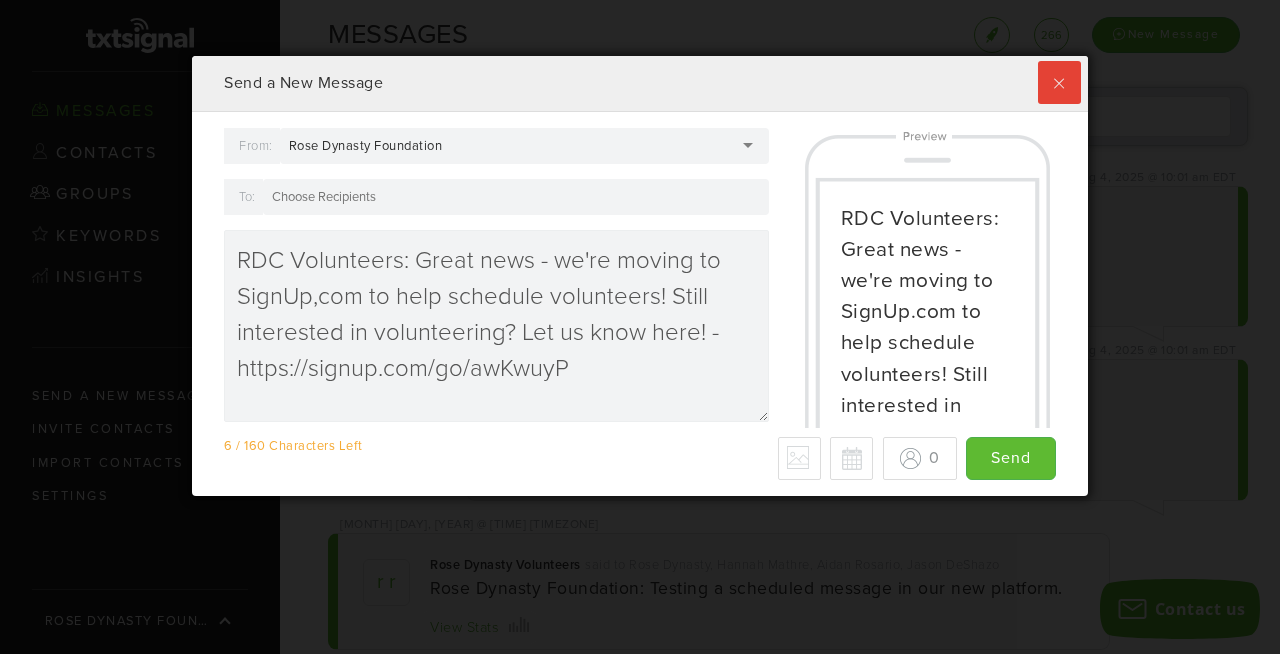 click at bounding box center [516, 197] 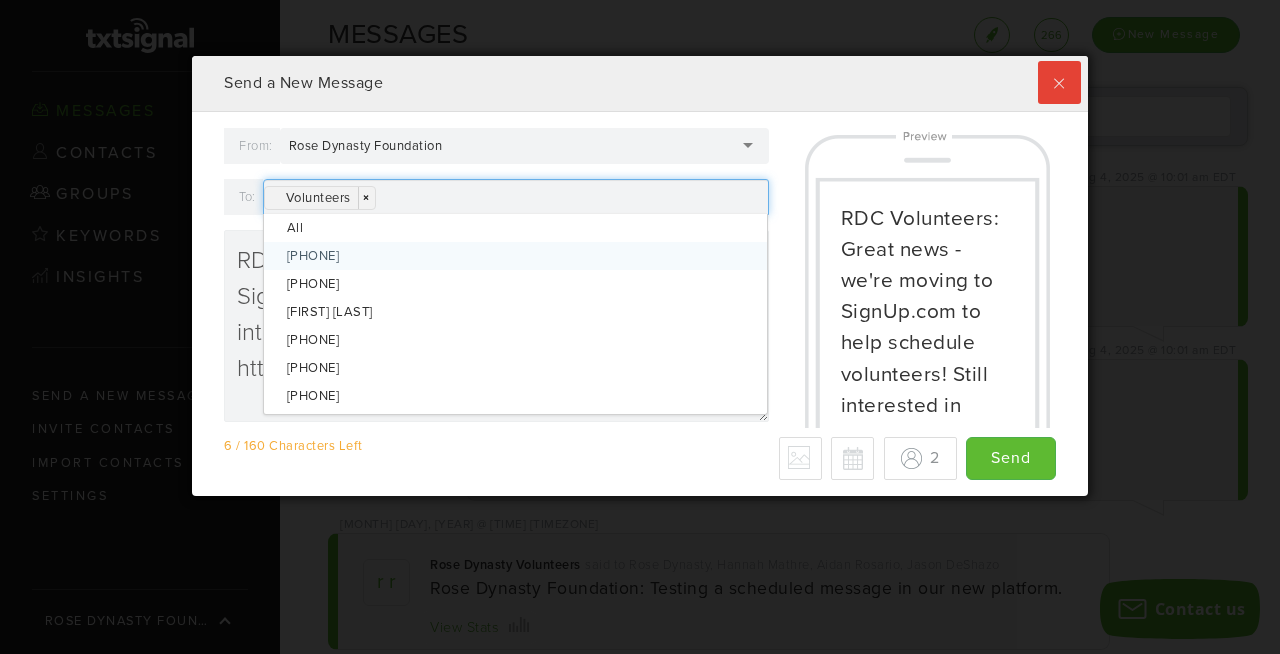 scroll, scrollTop: 999560, scrollLeft: 999104, axis: both 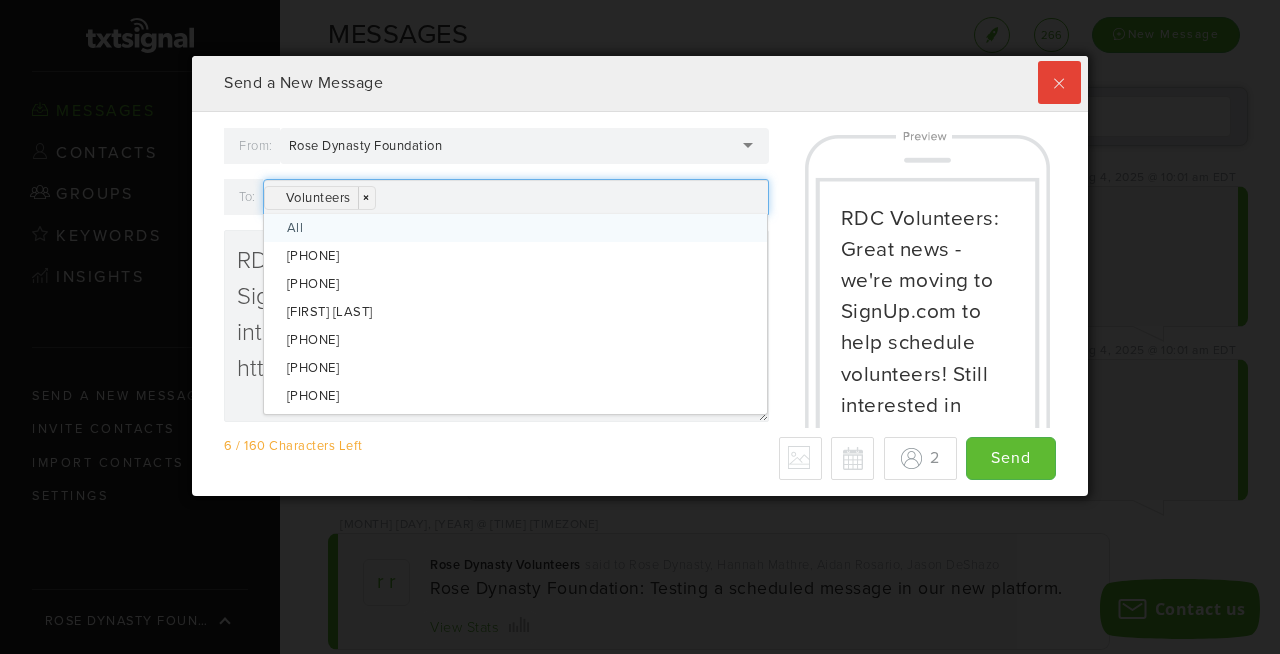 click on "From:
Rose Dynasty Foundation Rose Dynasty Foundation Rose Dynasty Foundation Rose Dynas None (max characters)
To:
Volunteers    Volunteers  ×   ×    All    [PHONE]    [PHONE]    [FIRST] [LAST]  - [PHONE]    [PHONE]    [PHONE]    [PHONE]    [PHONE]    [PHONE]    [PHONE]    [PHONE]    [PHONE]    [PHONE]    [PHONE]    [FIRST] [LAST]  - [PHONE]    [FIRST] [LAST]  - [PHONE]    [FIRST] [LAST]  - [PHONE]    [FIRST] [LAST]  - [PHONE]    [FIRST] [LAST]  - [PHONE]  - [EMAIL]
RDC Volunteers: Great news - we're moving to SignUp,com to help schedule volunteers! Still interested in volunteering? Let us know here! - https://signup.com/go/awKwuyP
RDC Volunteers: Great news - we're moving to SignUp,com to schedule volunteers! Still interested in volunteering? Let us know here! -  tsig.co/abc123
6 / 160" at bounding box center (640, 304) 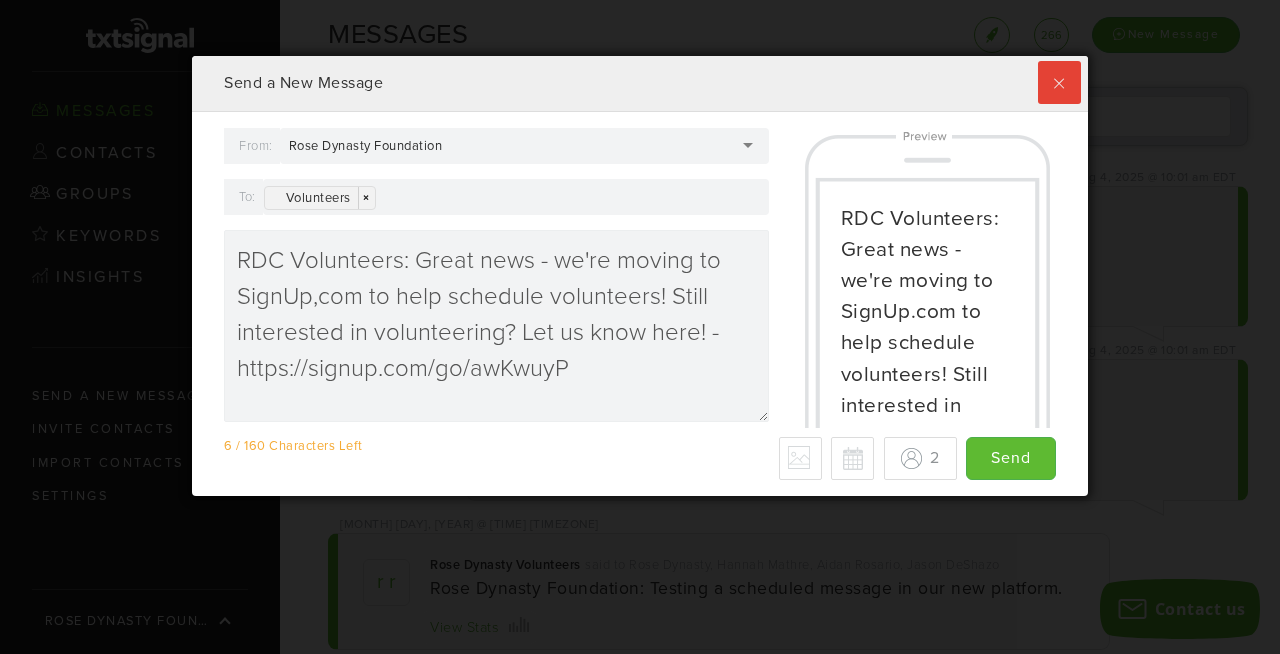 scroll, scrollTop: 0, scrollLeft: 0, axis: both 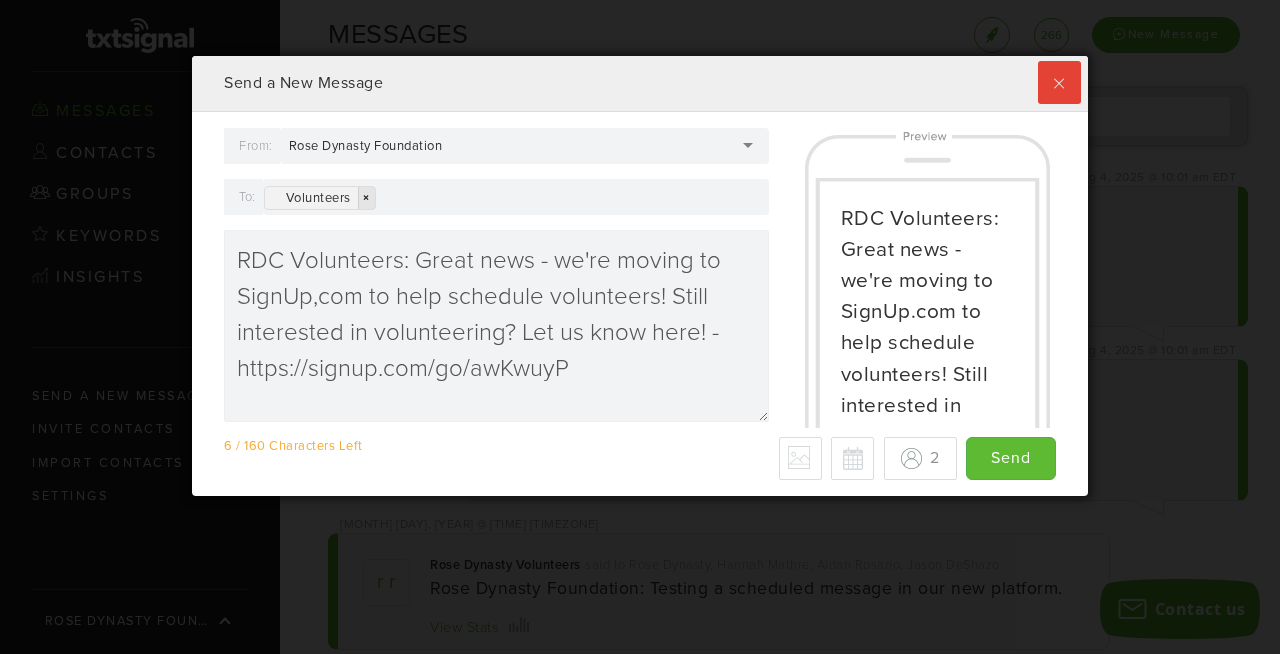 click on "×" at bounding box center [366, 198] 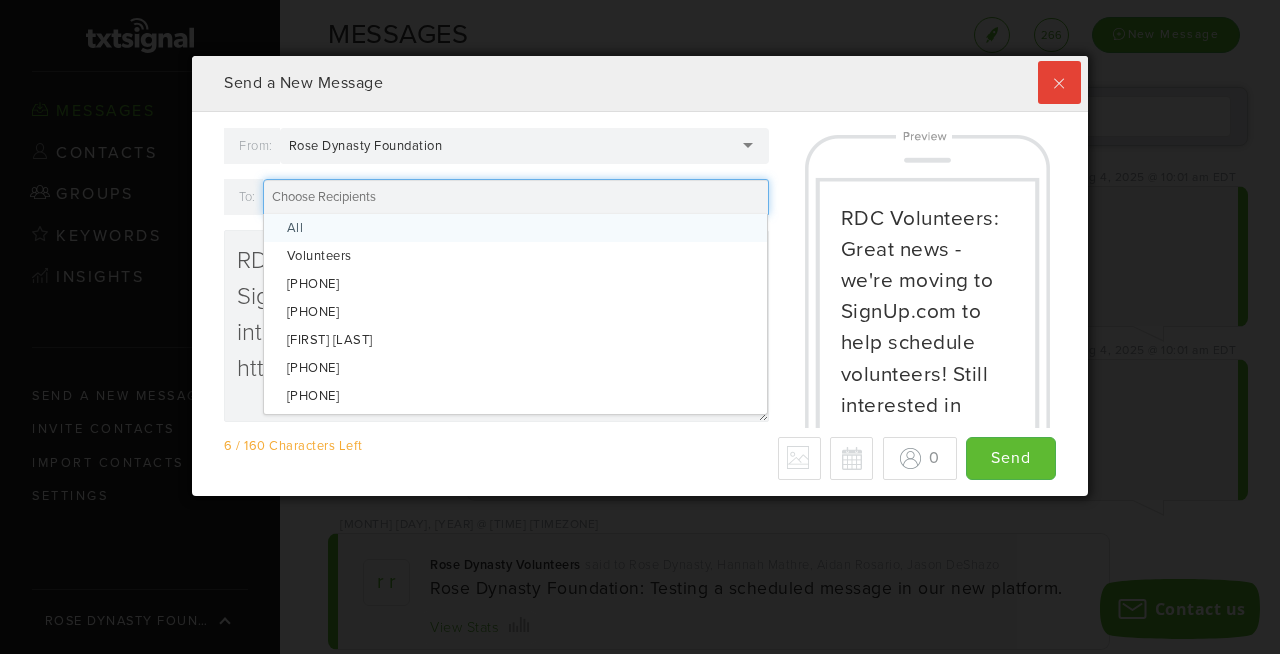 scroll, scrollTop: 999560, scrollLeft: 999104, axis: both 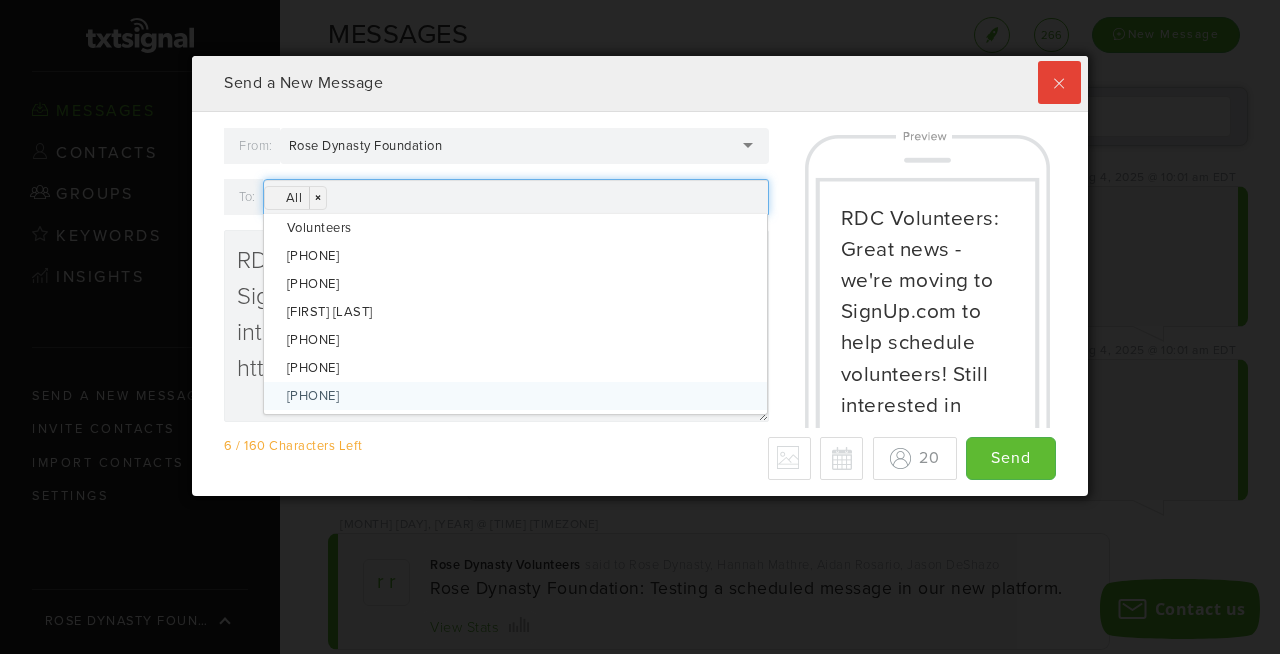 click on "[NUMBER] [TIME]" at bounding box center [640, 458] 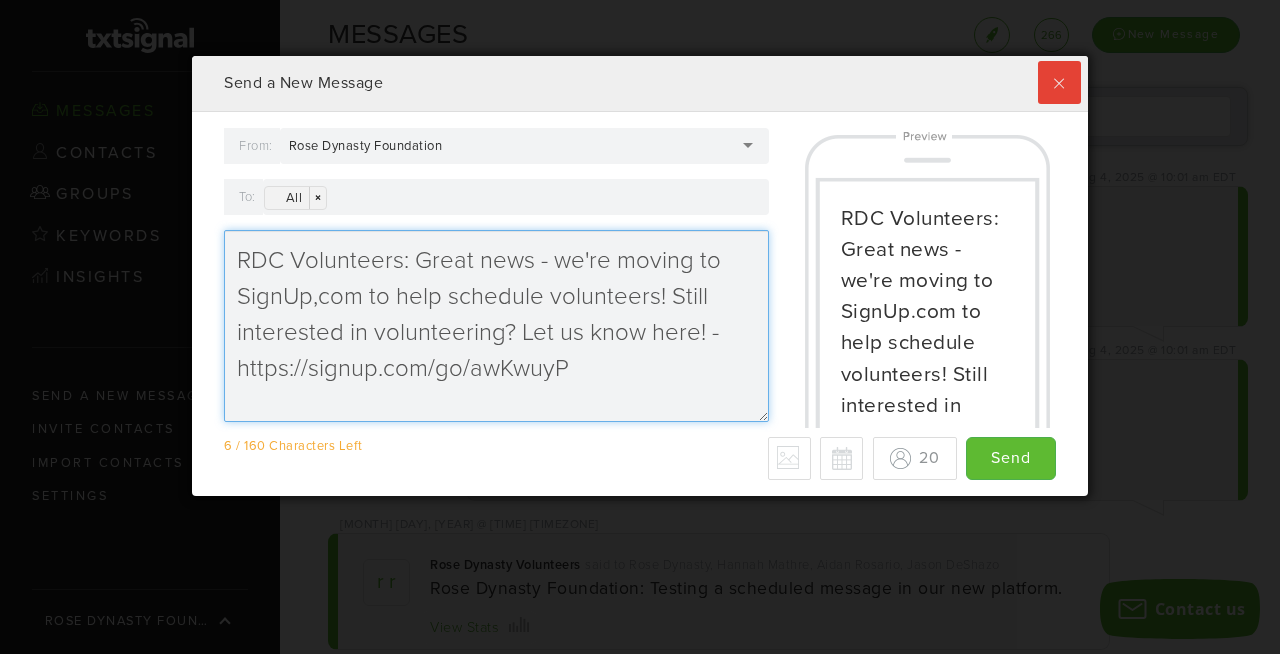 drag, startPoint x: 397, startPoint y: 291, endPoint x: 448, endPoint y: 291, distance: 51 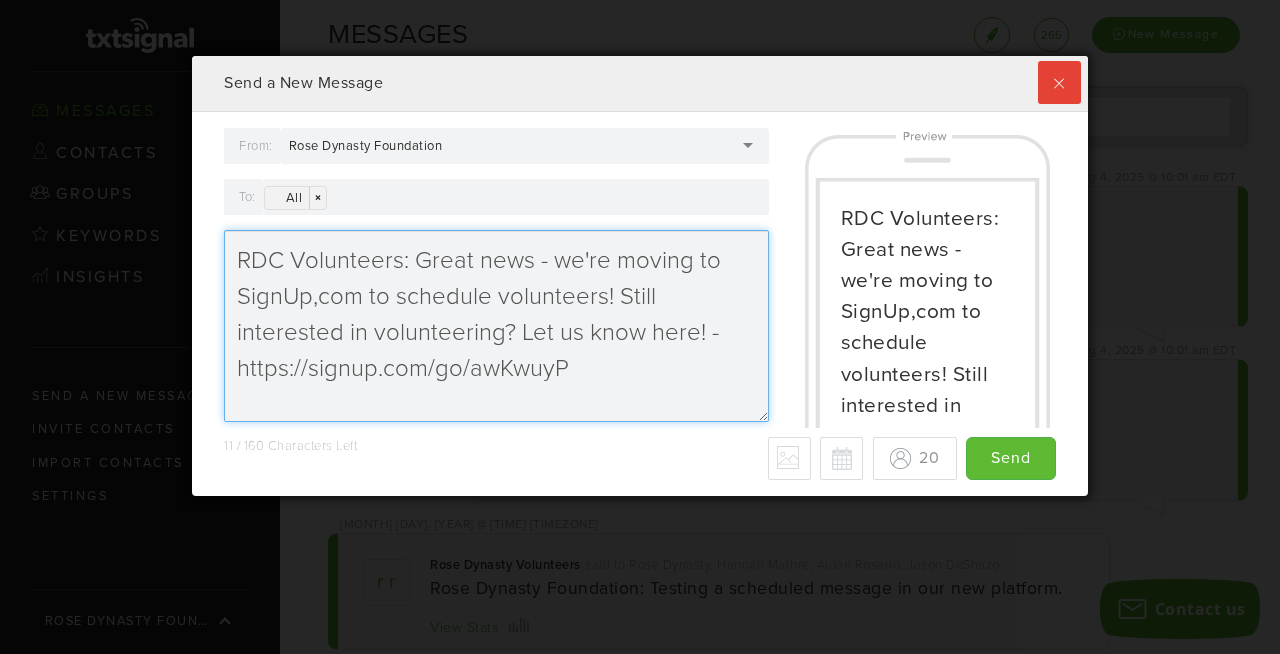click on "RDC Volunteers: Great news - we're moving to SignUp,com to schedule volunteers! Still interested in volunteering? Let us know here! - https://signup.com/go/awKwuyP" at bounding box center [496, 326] 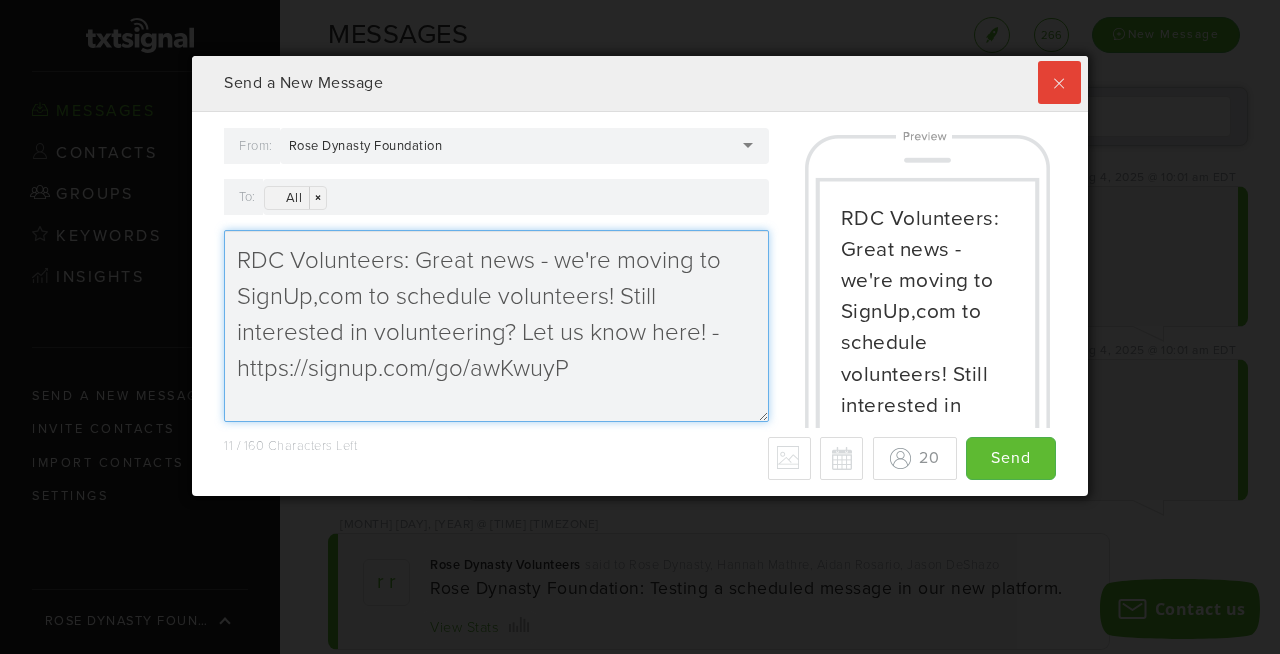 click on "RDC Volunteers: Great news - we're moving to SignUp,com to schedule volunteers! Still interested in volunteering? Let us know here! - https://signup.com/go/awKwuyP" at bounding box center (496, 326) 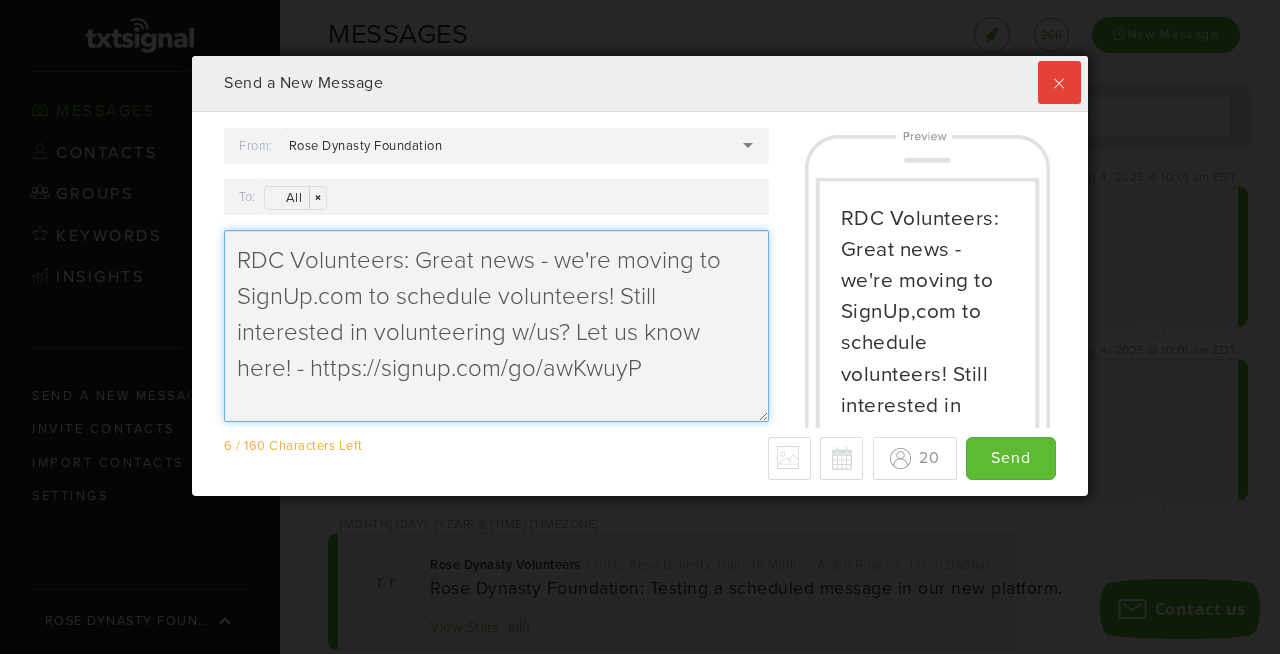 click on "RDC Volunteers: Great news - we're moving to SignUp.com to schedule volunteers! Still interested in volunteering w/us? Let us know here! - https://signup.com/go/awKwuyP" at bounding box center (496, 326) 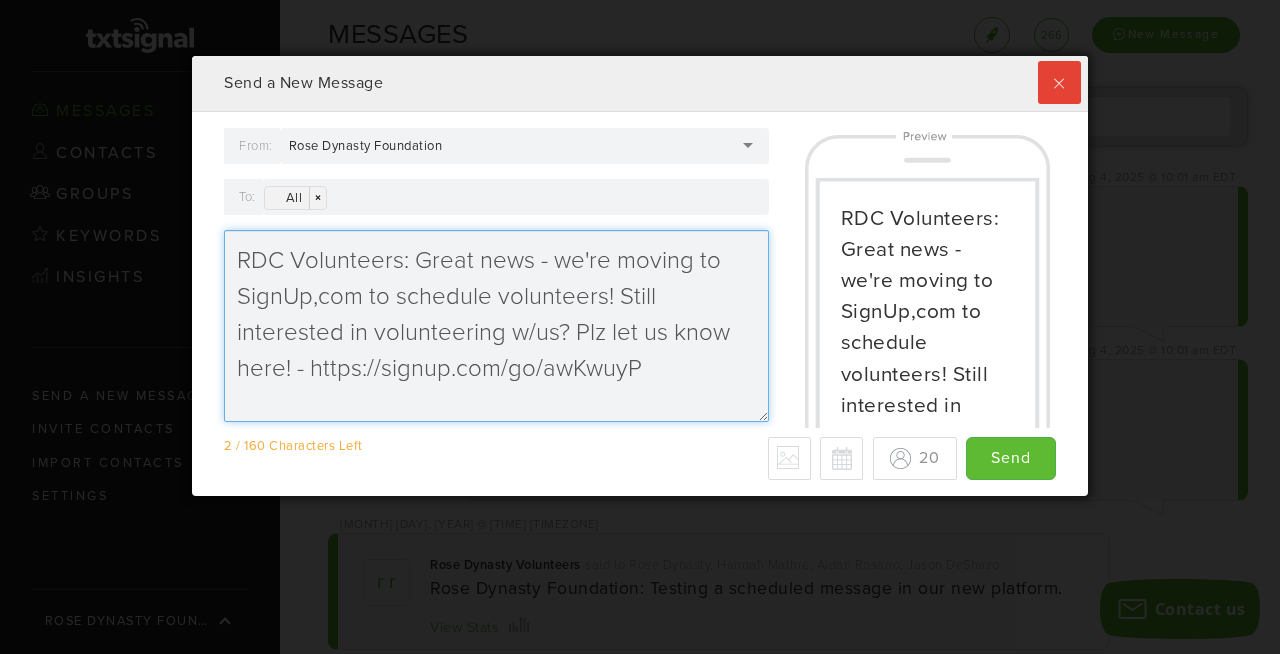 click on "RDC Volunteers: Great news - we're moving to SignUp,com to schedule volunteers! Still interested in volunteering w/us? Plz let us know here! - https://signup.com/go/awKwuyP" at bounding box center [496, 326] 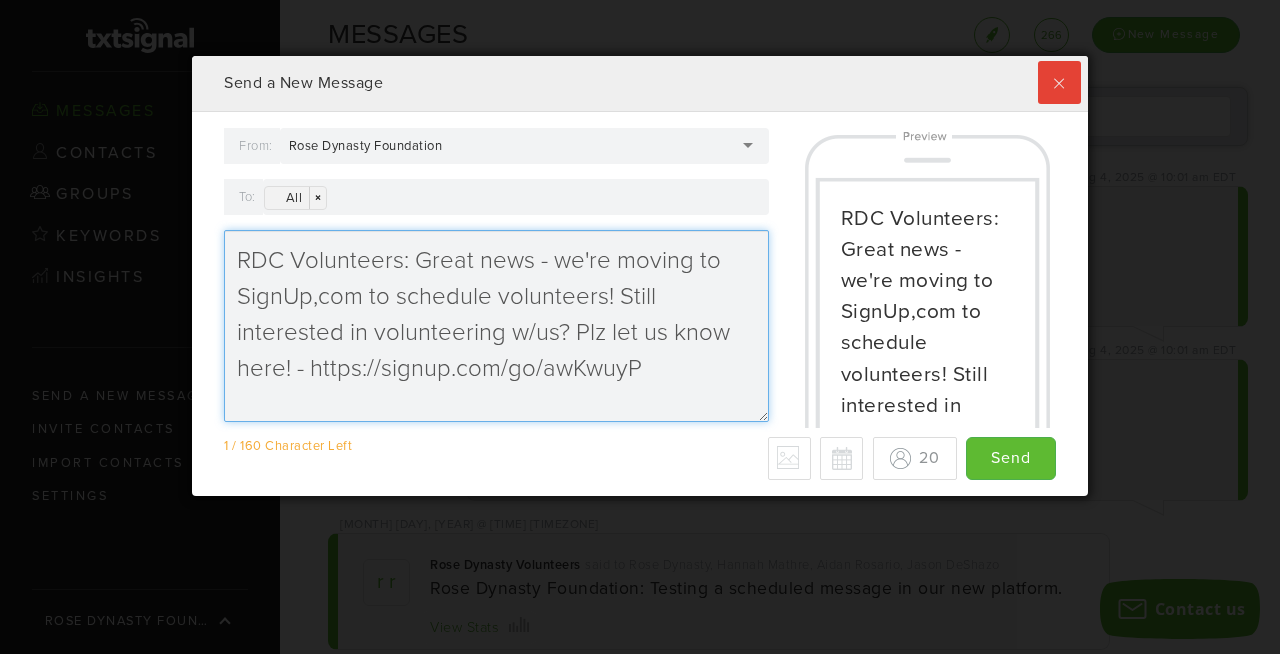 click on "RDC Volunteers: Great news - we're moving to SignUp,com to schedule volunteers! Still interested in volunteering w/us? Plz let us know here! - https://signup.com/go/awKwuyP" at bounding box center (496, 326) 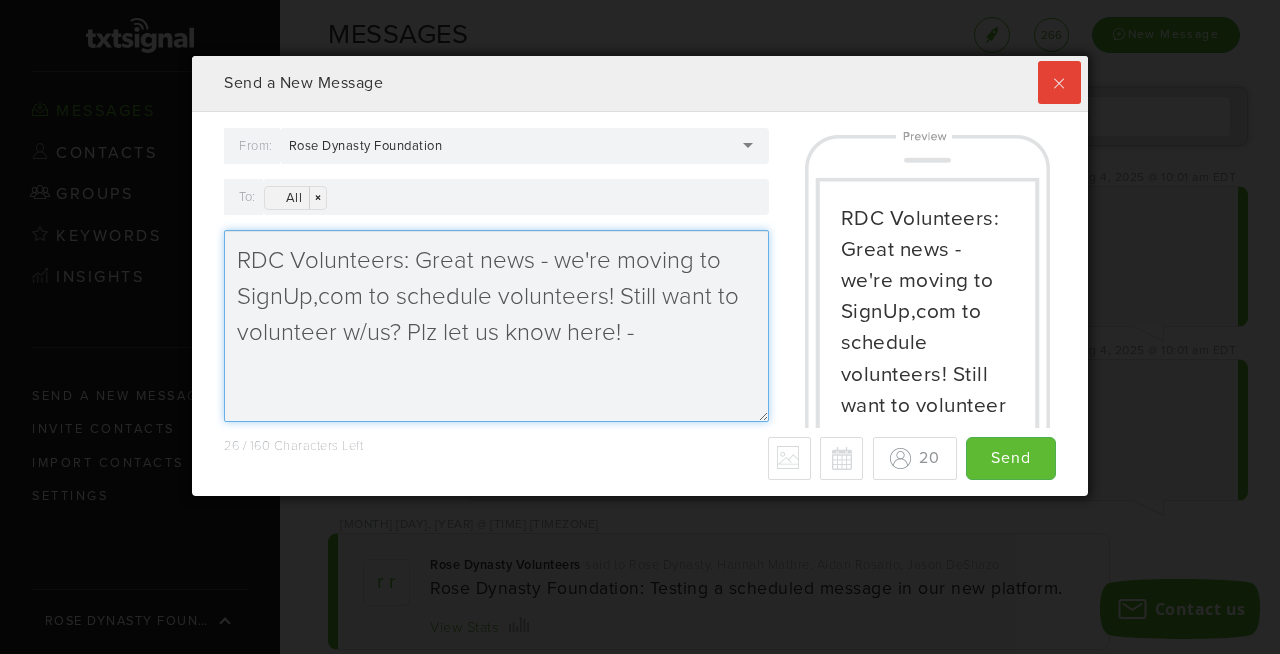 paste on "https://signup.com/go/awKwuyP" 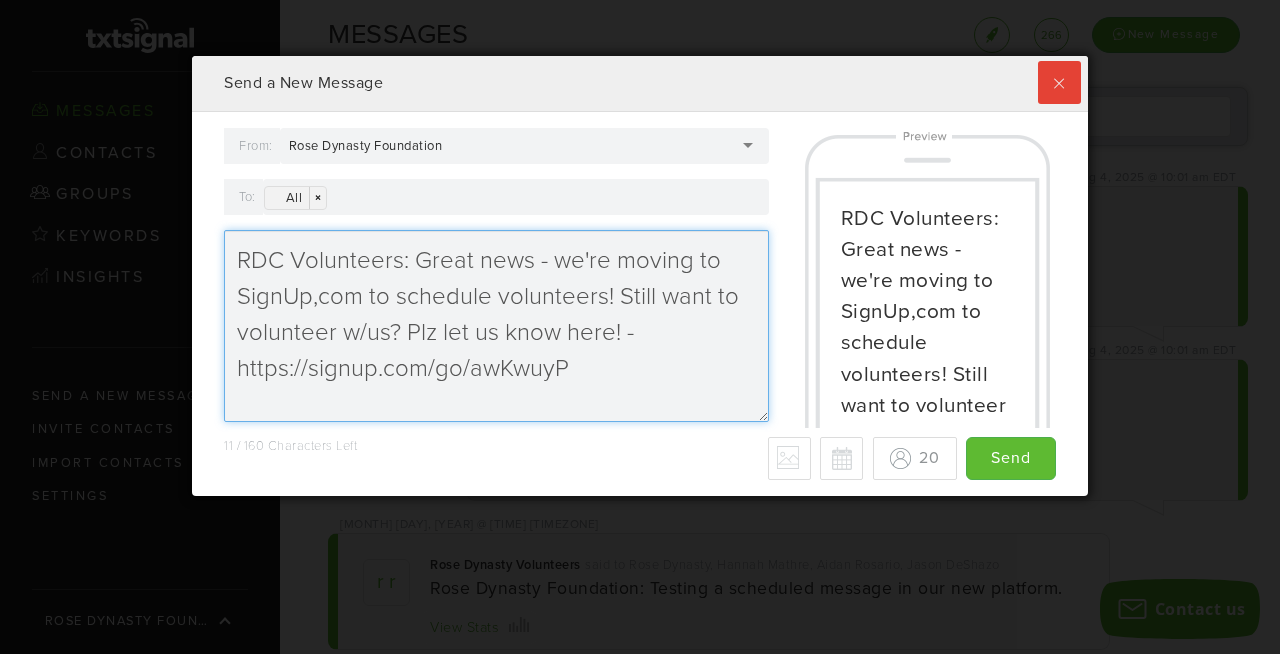 click on "RDC Volunteers: Great news - we're moving to SignUp,com to schedule volunteers! Still want to volunteer w/us? Plz let us know here! - https://signup.com/go/awKwuyP" at bounding box center (496, 326) 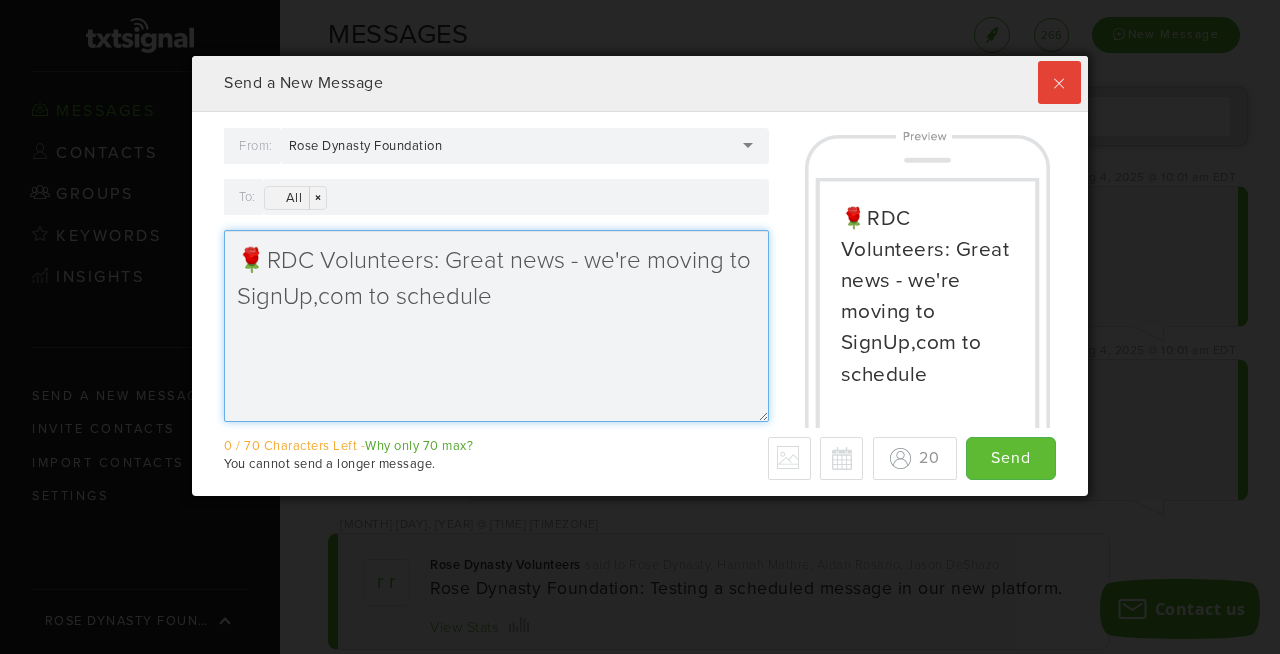 click on "🌹RDC Volunteers: Great news - we're moving to SignUp,com to schedule" at bounding box center (496, 326) 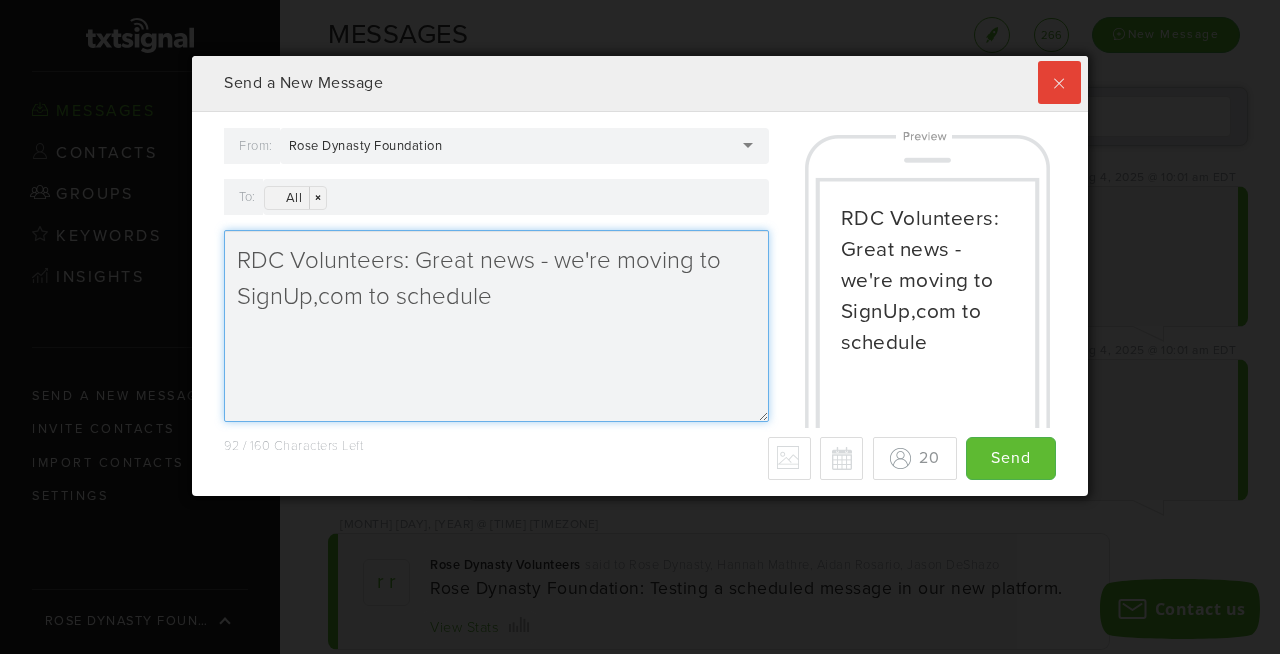 click on "RDC Volunteers: Great news - we're moving to SignUp,com to schedule" at bounding box center [496, 326] 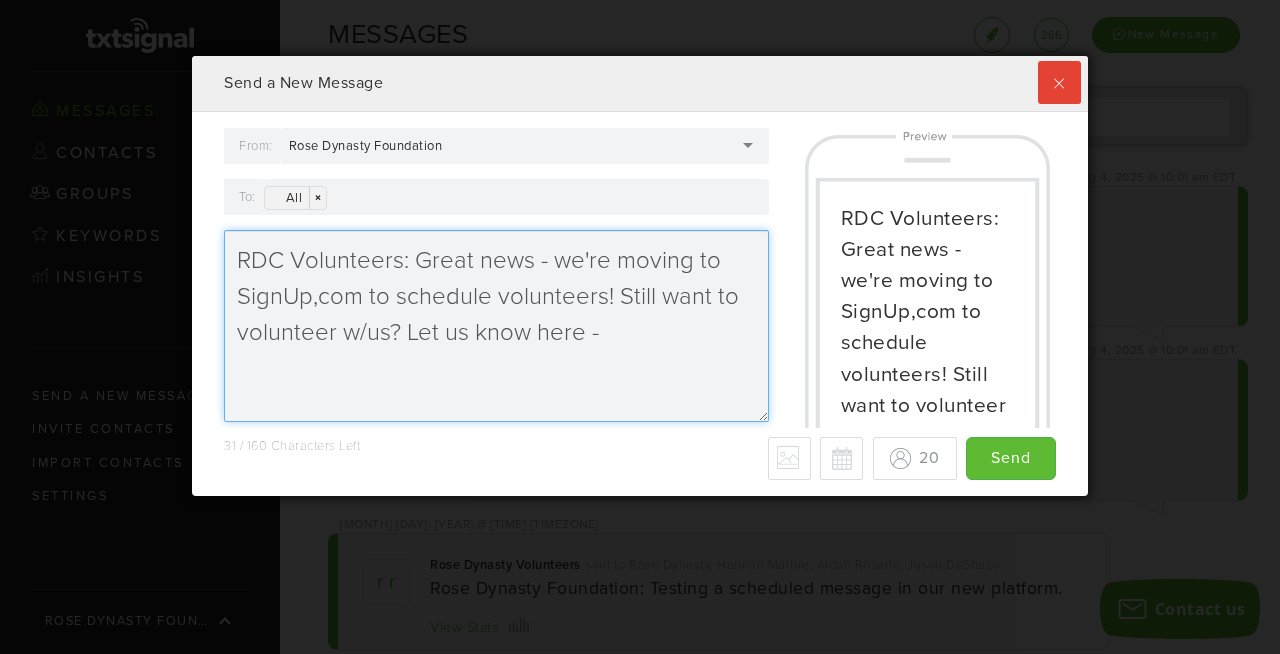 paste on "🌹" 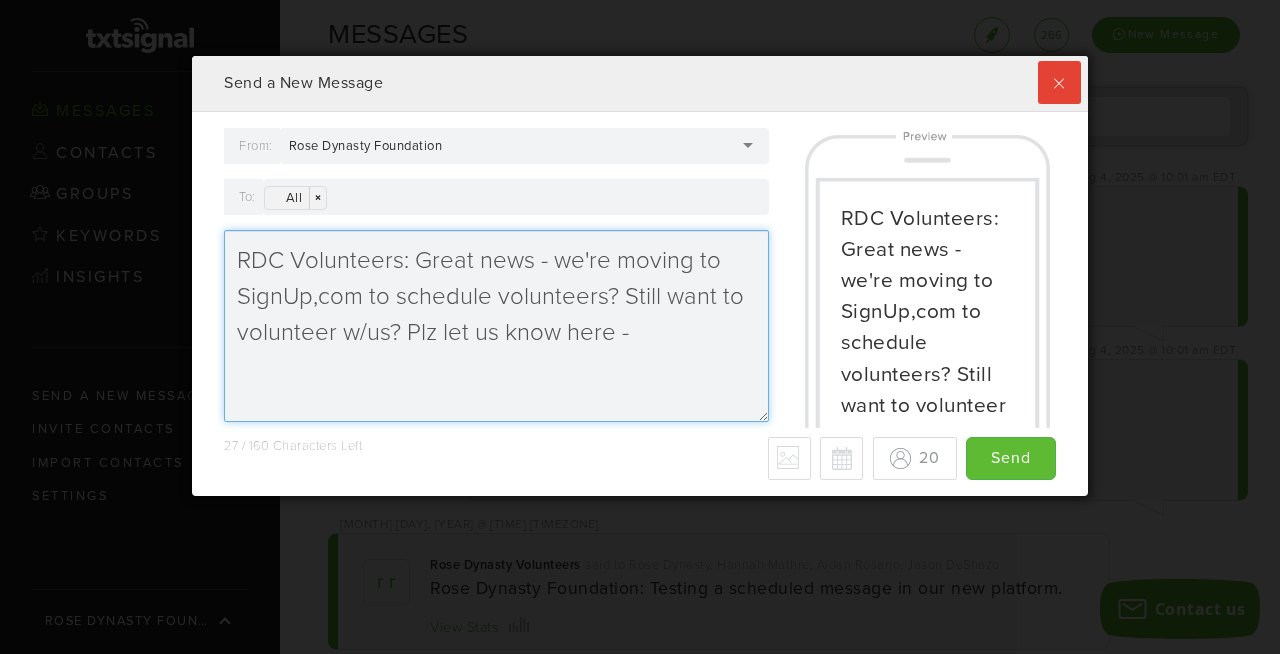 paste on "https://signup.com/go/awKwuyP" 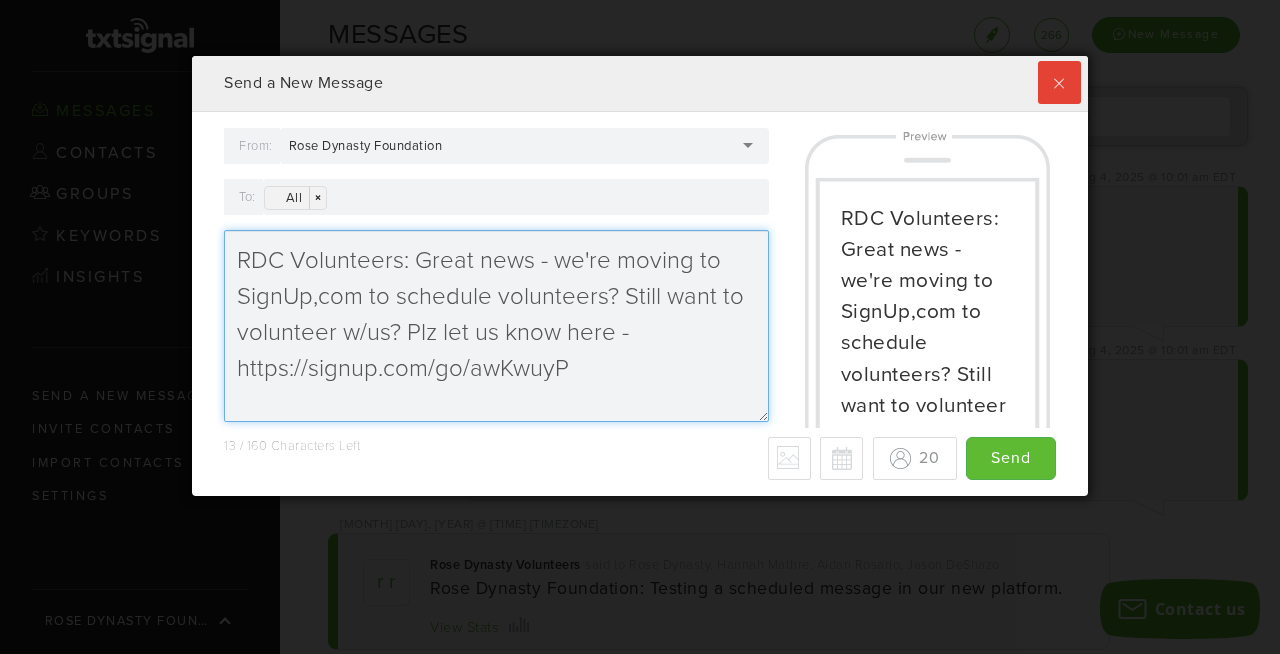click on "RDC Volunteers: Great news - we're moving to SignUp,com to schedule volunteers? Still want to volunteer w/us? Plz let us know here - https://signup.com/go/awKwuyP" at bounding box center (496, 326) 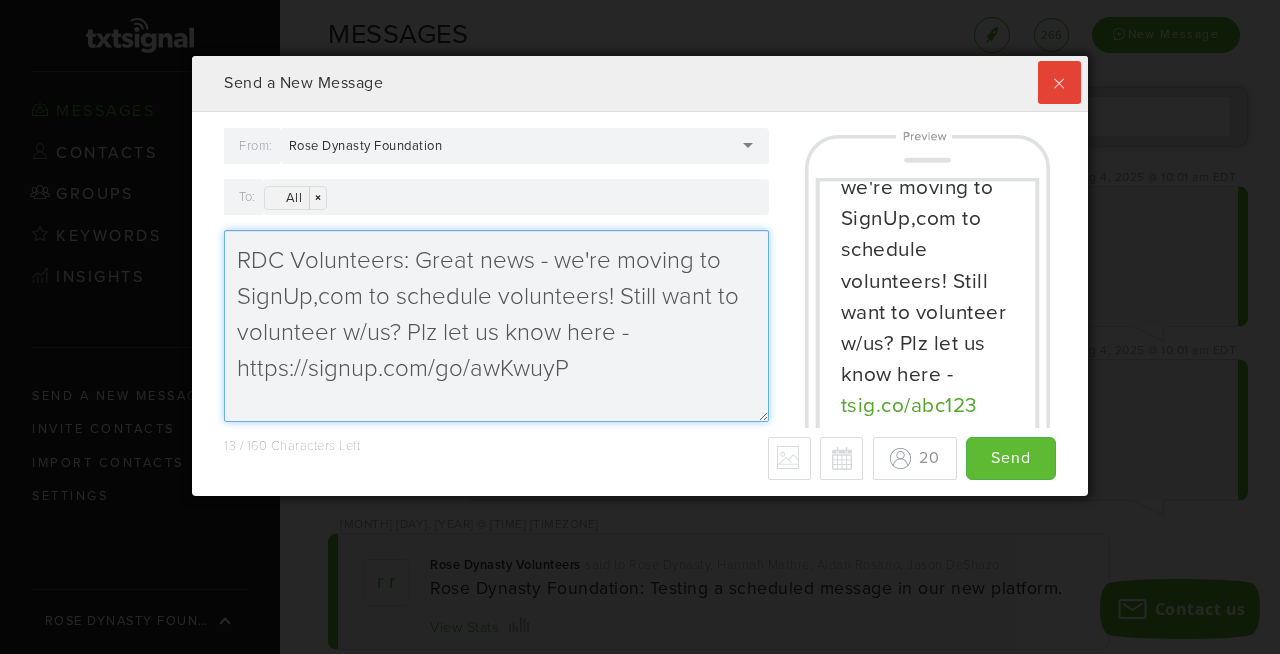 scroll, scrollTop: 139, scrollLeft: 0, axis: vertical 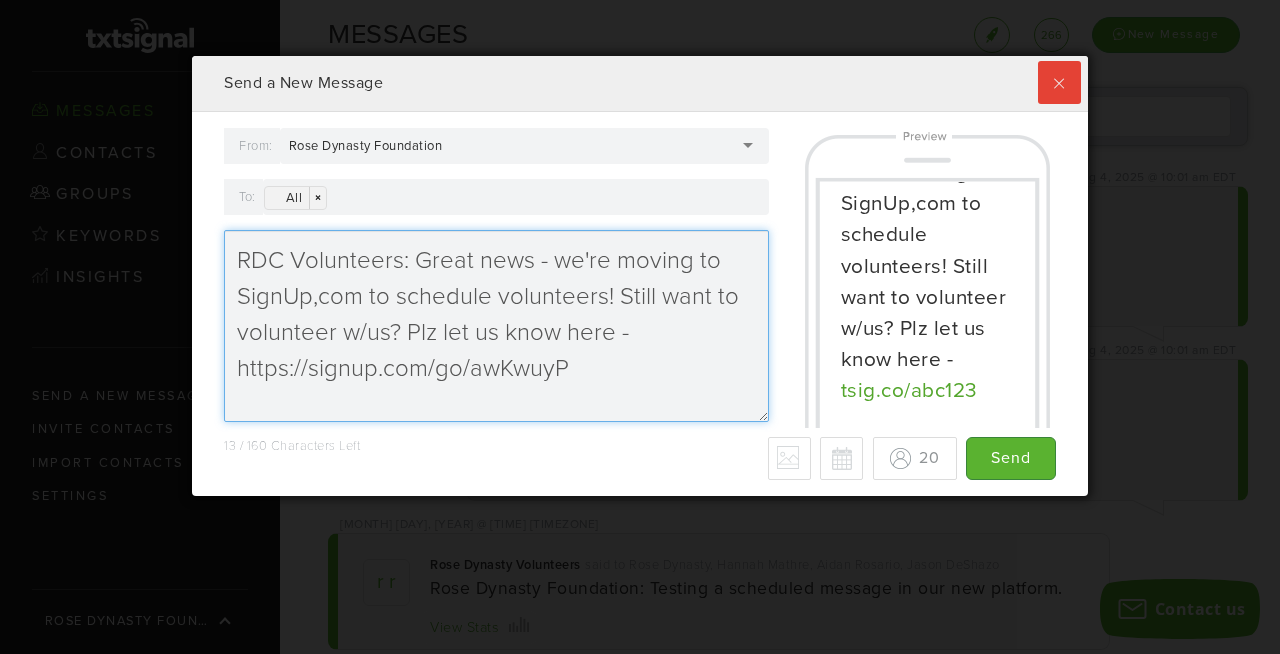 type on "RDC Volunteers: Great news - we're moving to SignUp,com to schedule volunteers! Still want to volunteer w/us? Plz let us know here - https://signup.com/go/awKwuyP" 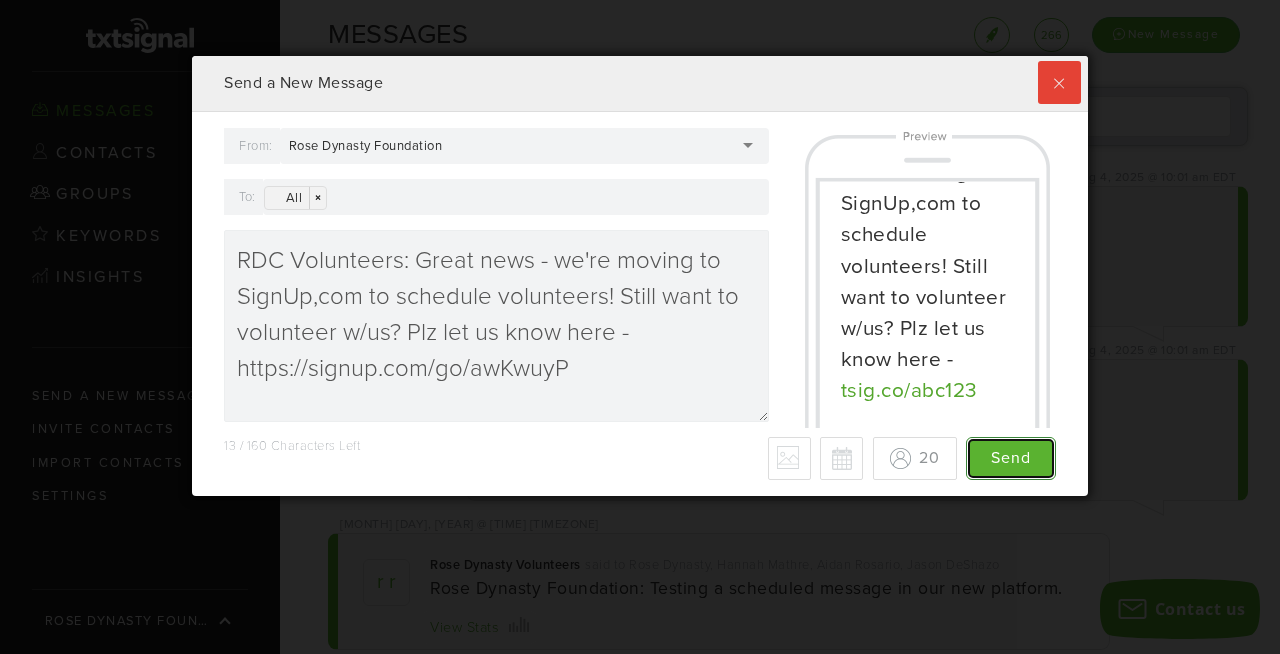 click on "Send" at bounding box center [1011, 458] 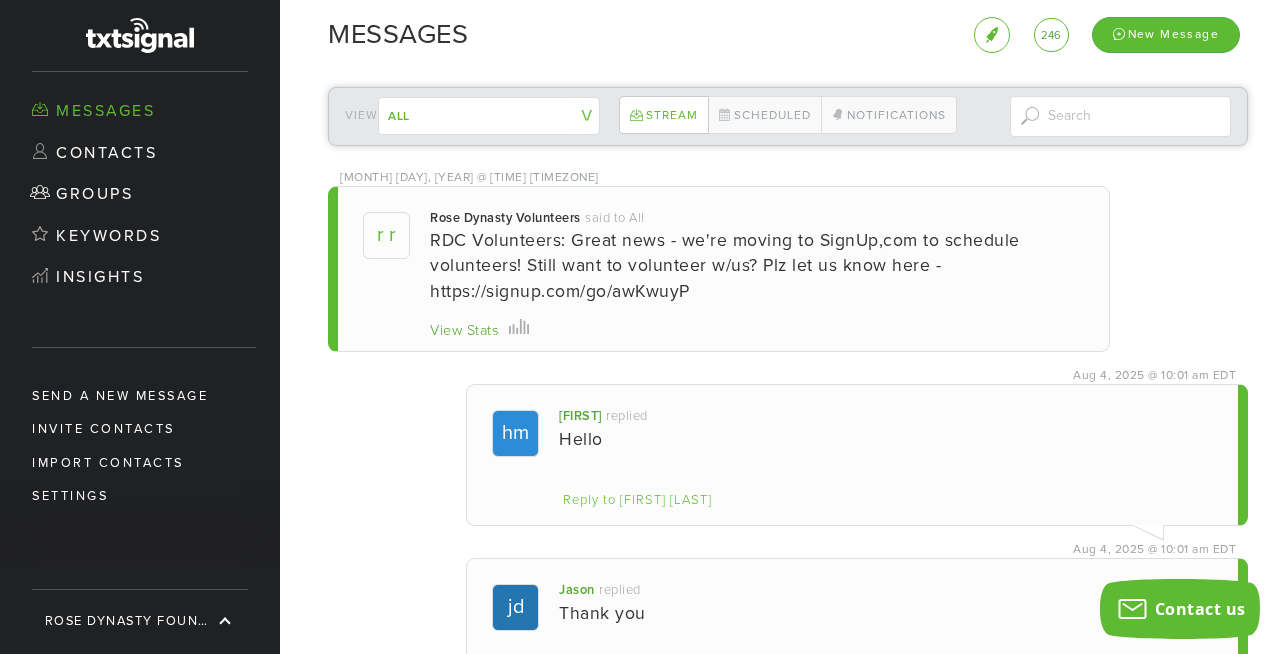 scroll, scrollTop: 999560, scrollLeft: 999104, axis: both 